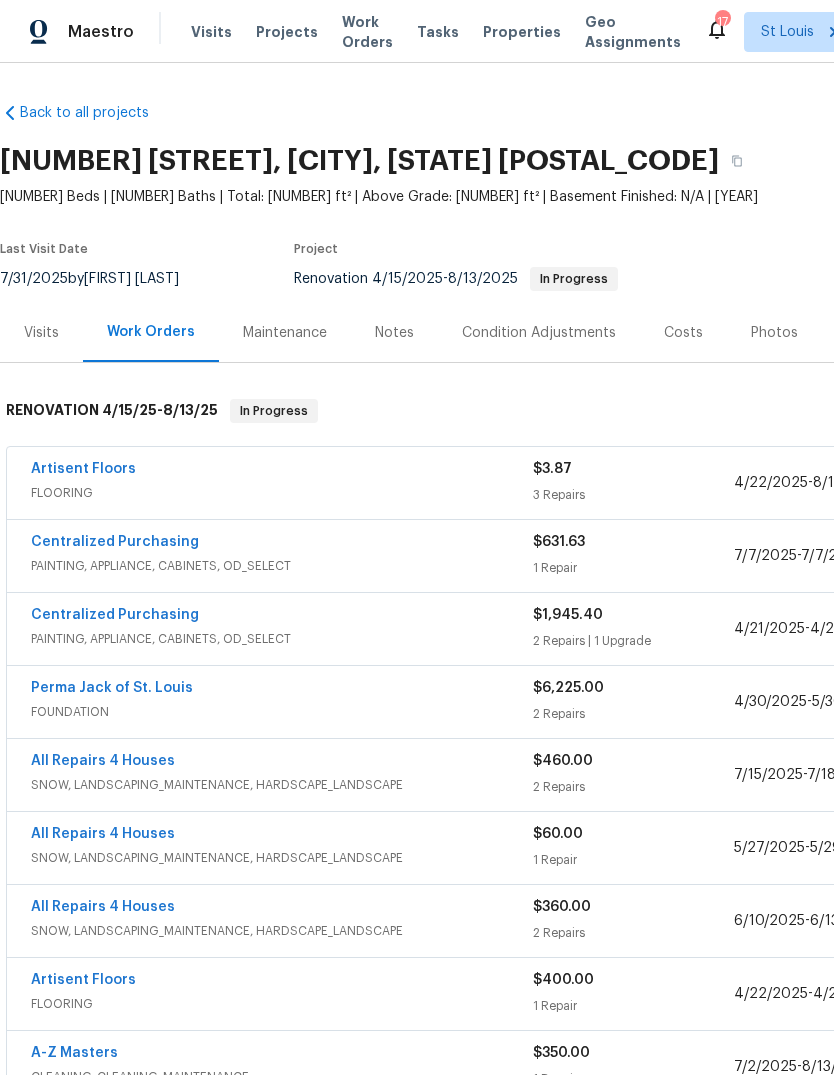 scroll, scrollTop: 0, scrollLeft: 0, axis: both 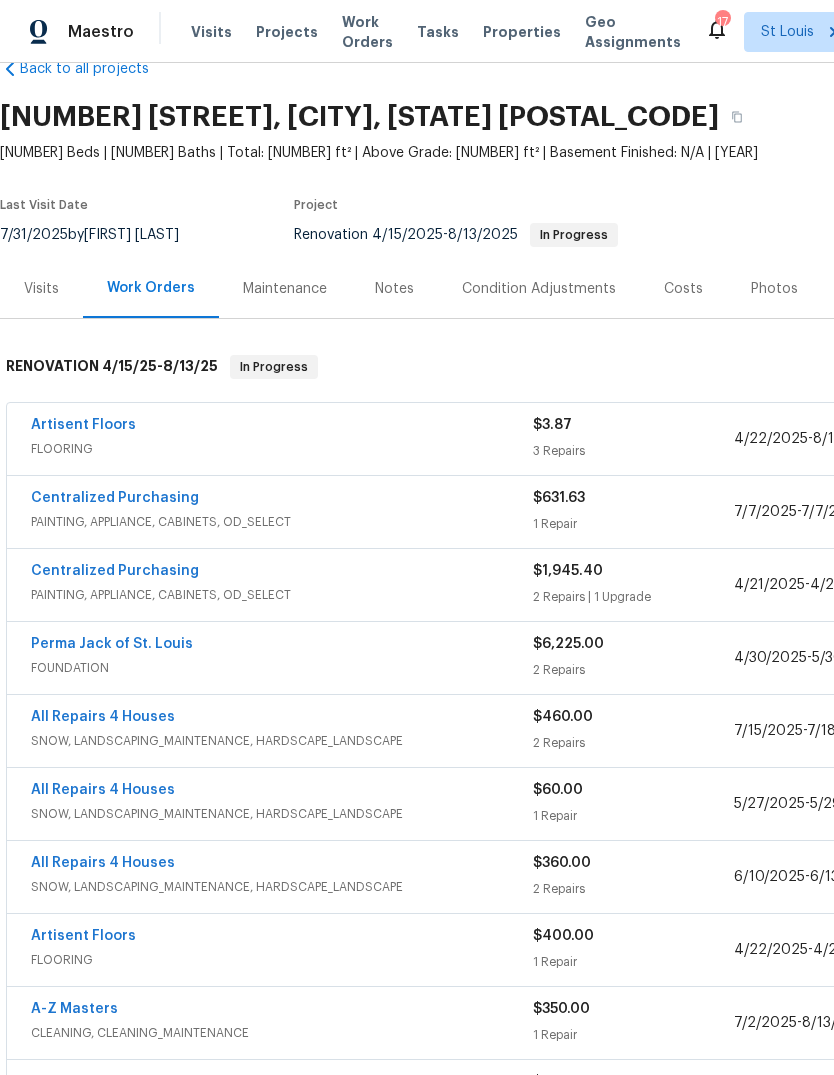 click on "Projects" at bounding box center (287, 32) 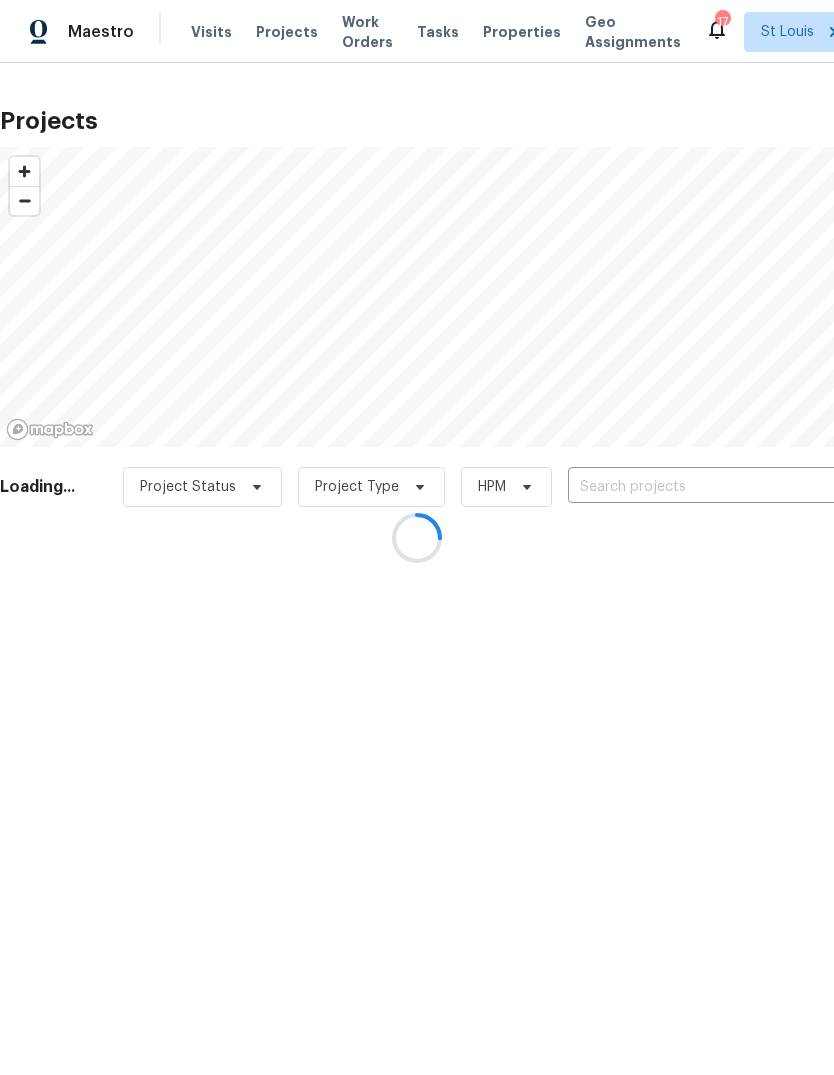 click at bounding box center [417, 537] 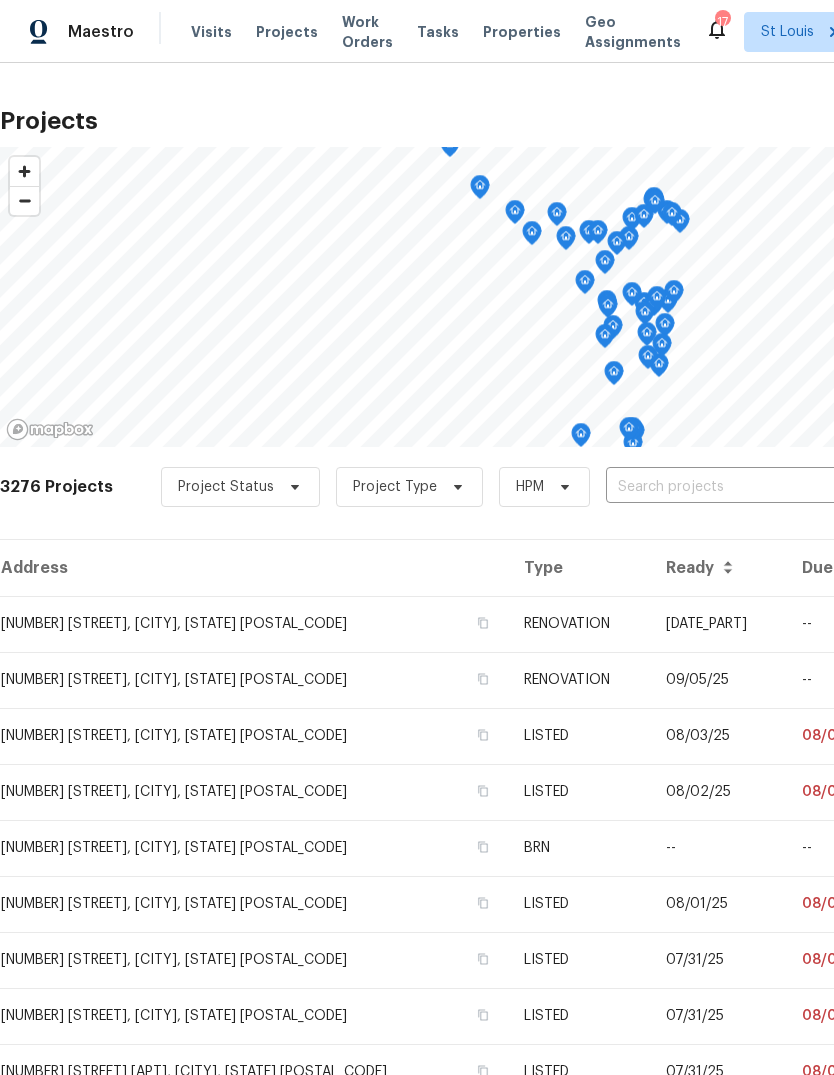 click at bounding box center (720, 487) 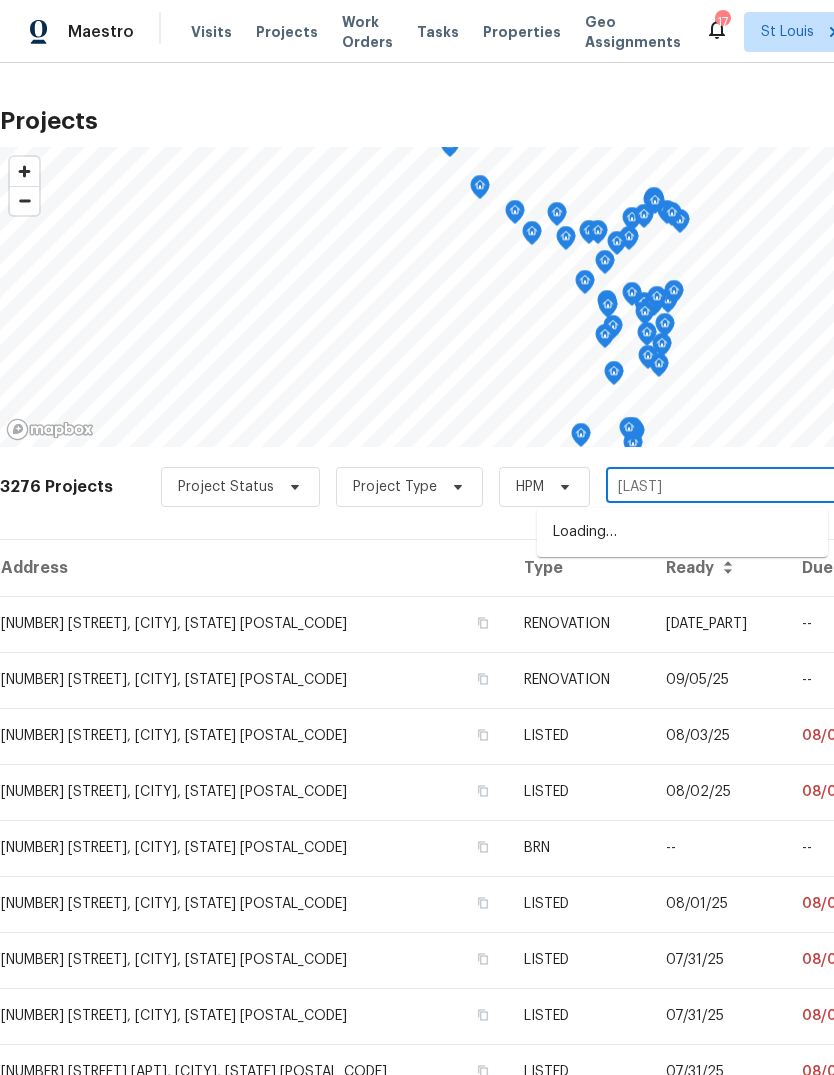 type on "[LAST]" 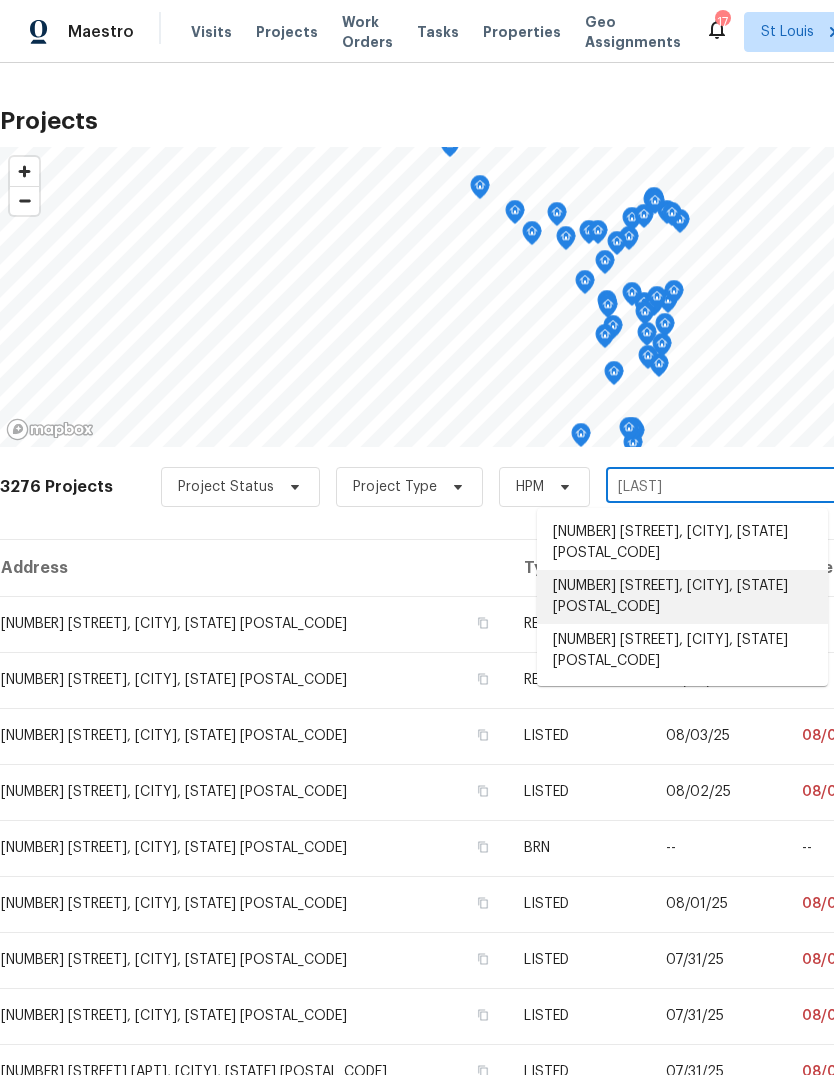 click on "[NUMBER] [STREET], [CITY], [STATE] [POSTAL_CODE]" at bounding box center [682, 597] 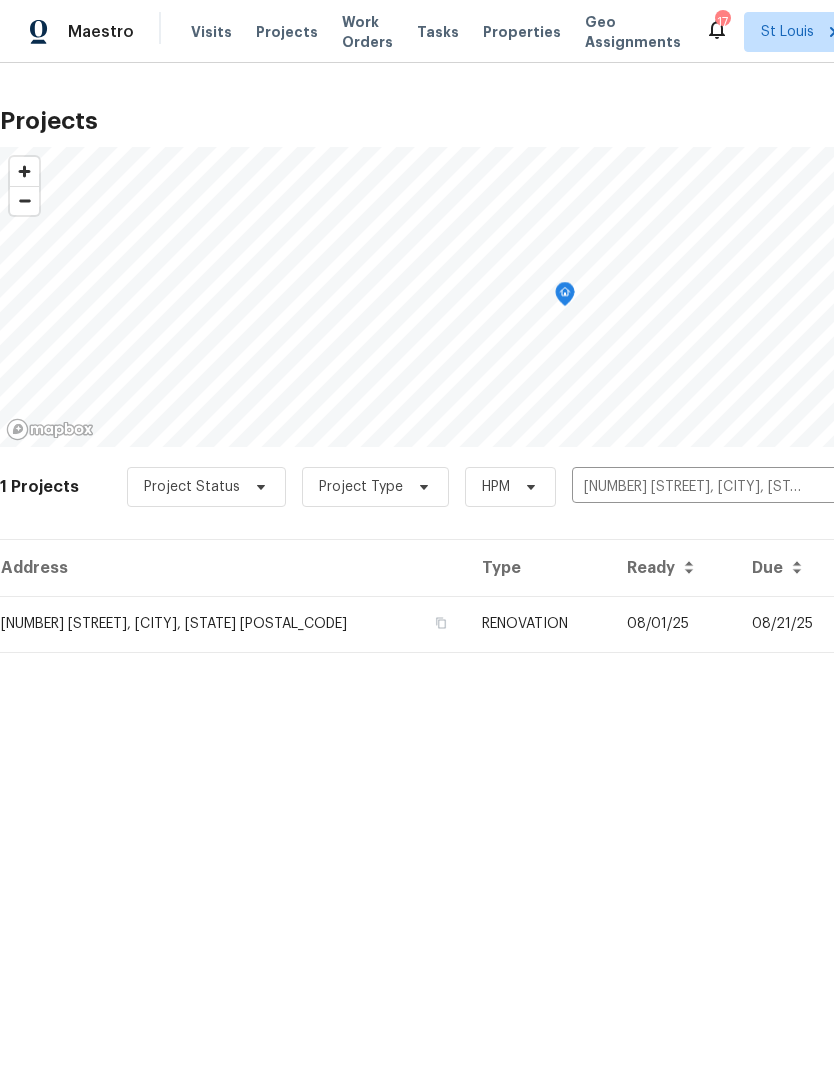 click on "08/01/25" at bounding box center [673, 624] 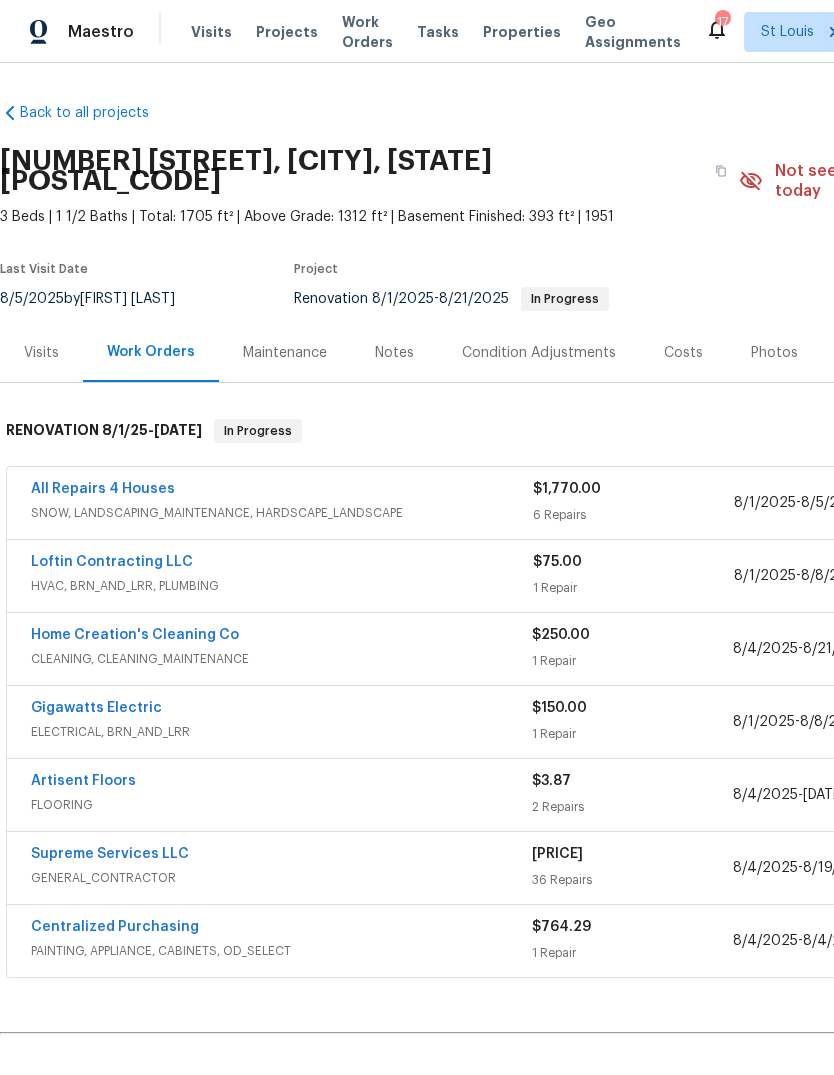 click on "Supreme Services LLC" at bounding box center [110, 854] 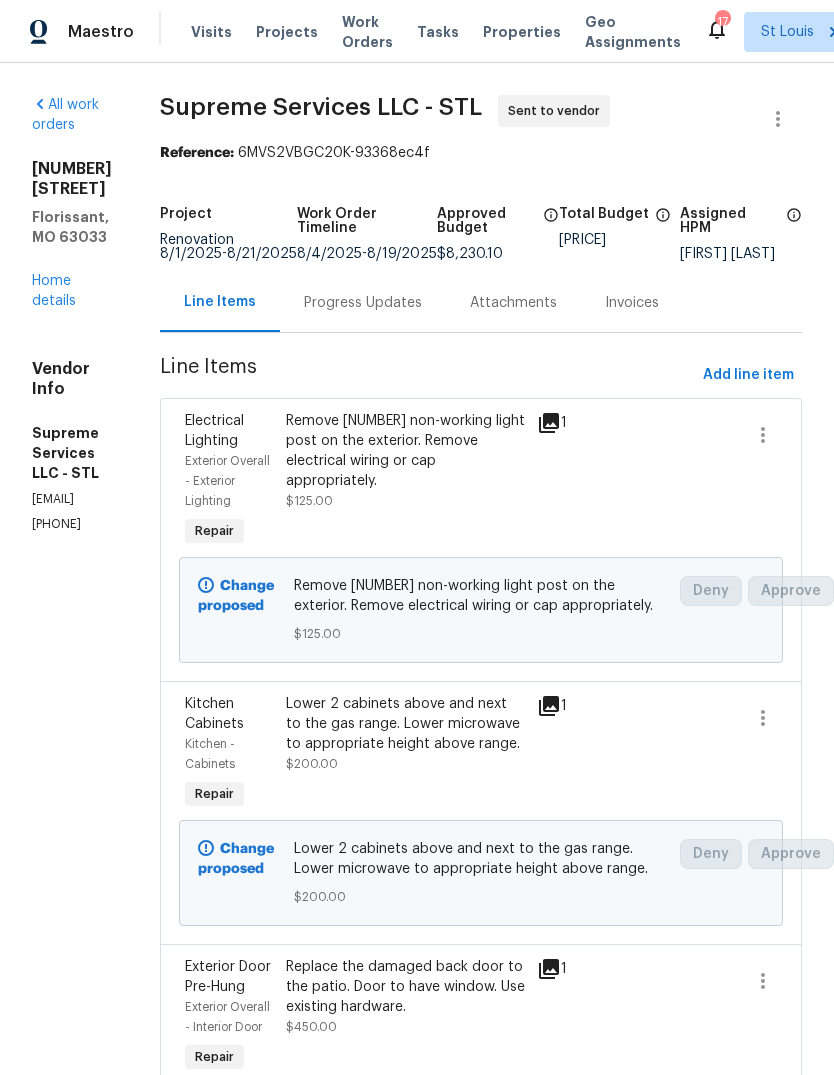 scroll, scrollTop: 0, scrollLeft: 0, axis: both 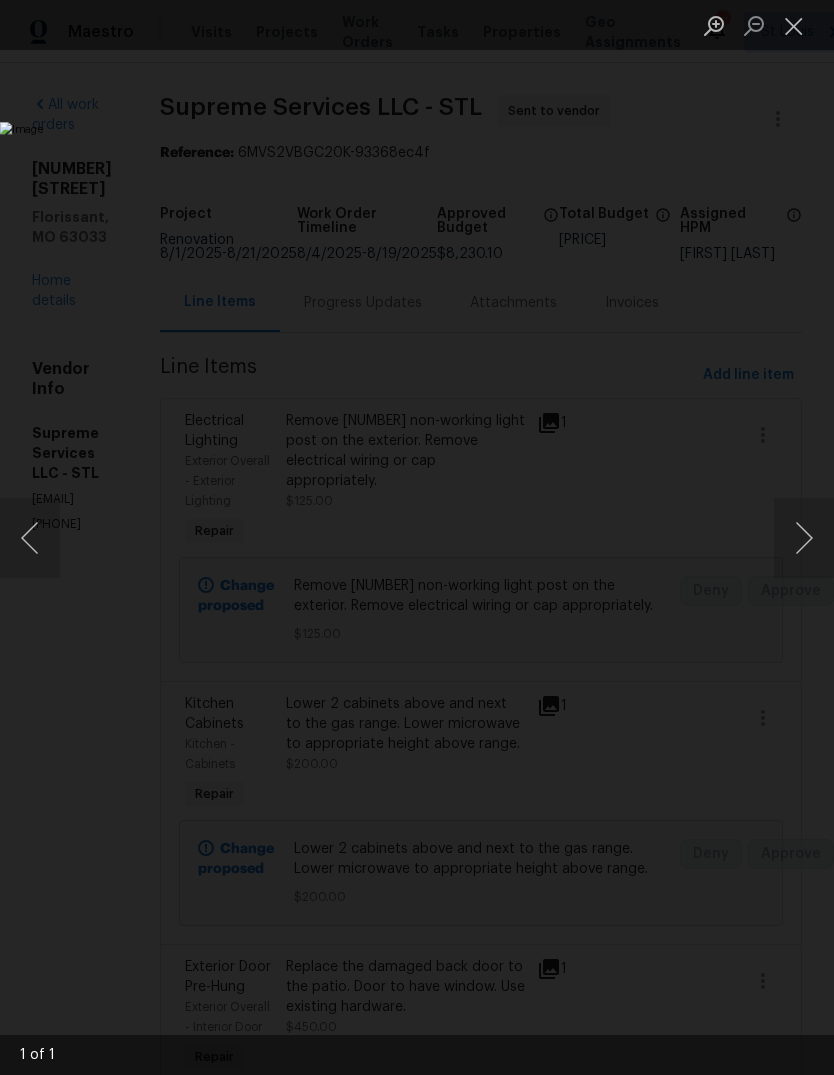 click at bounding box center (804, 538) 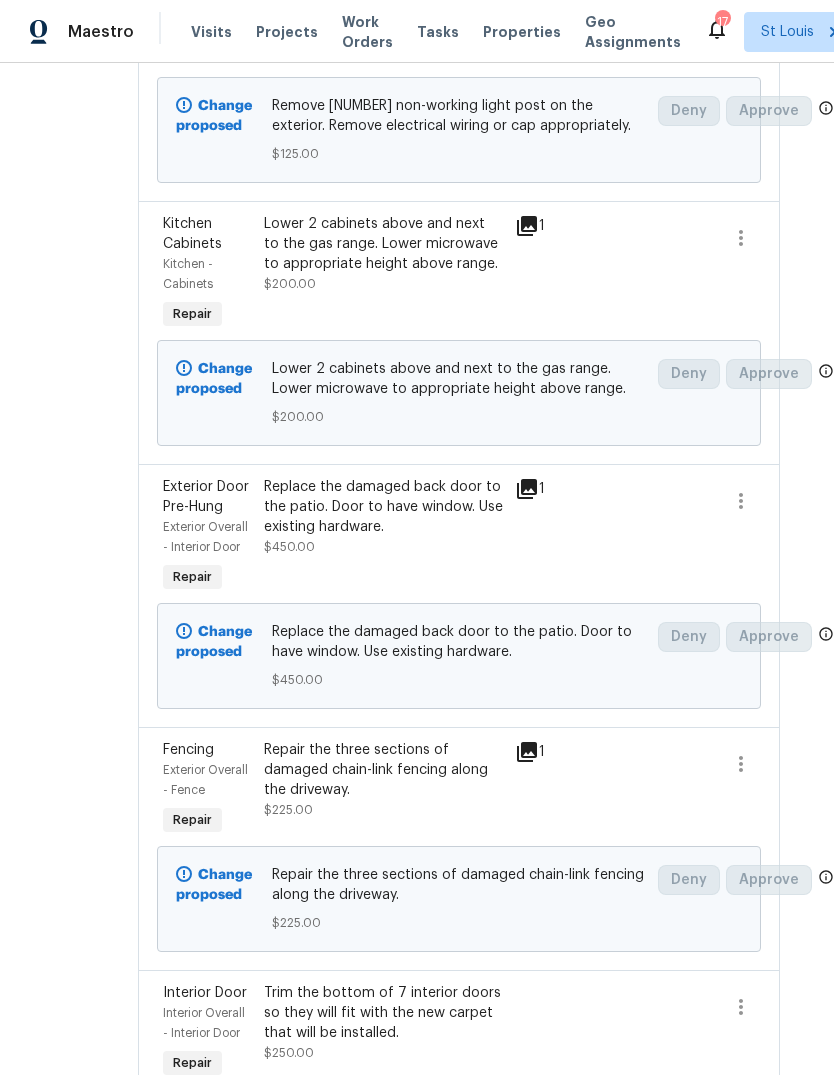 scroll, scrollTop: 555, scrollLeft: 28, axis: both 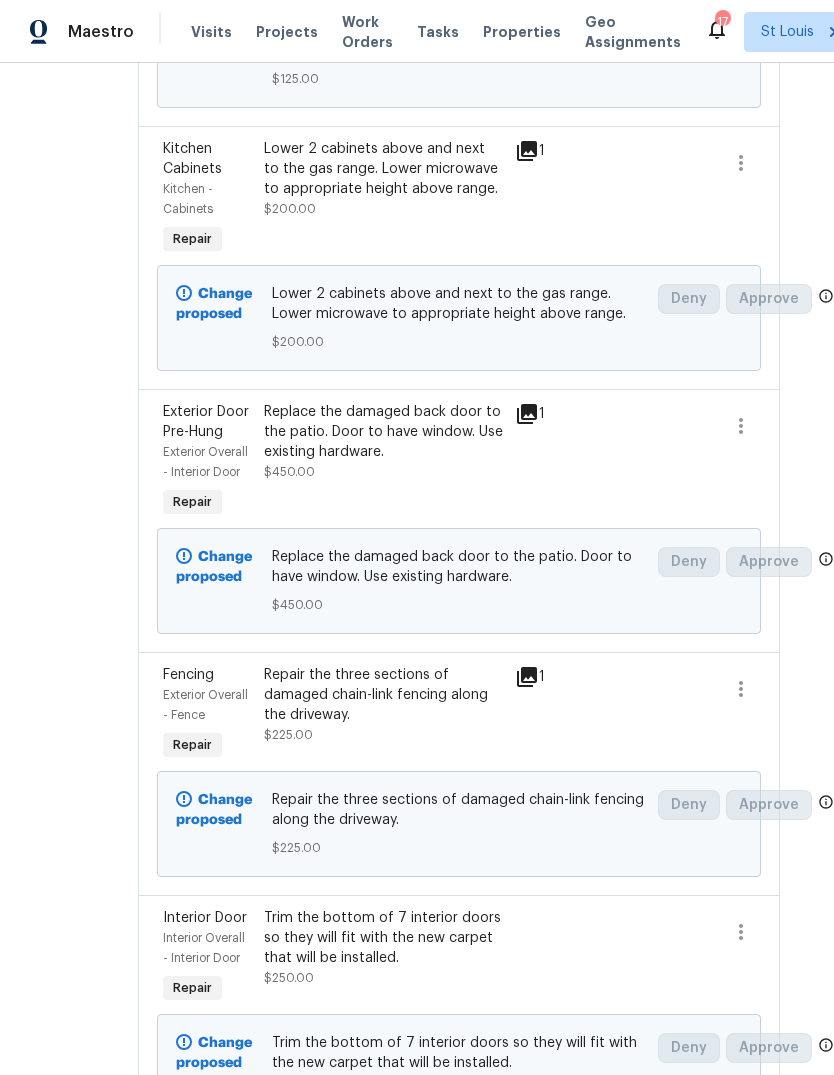 click 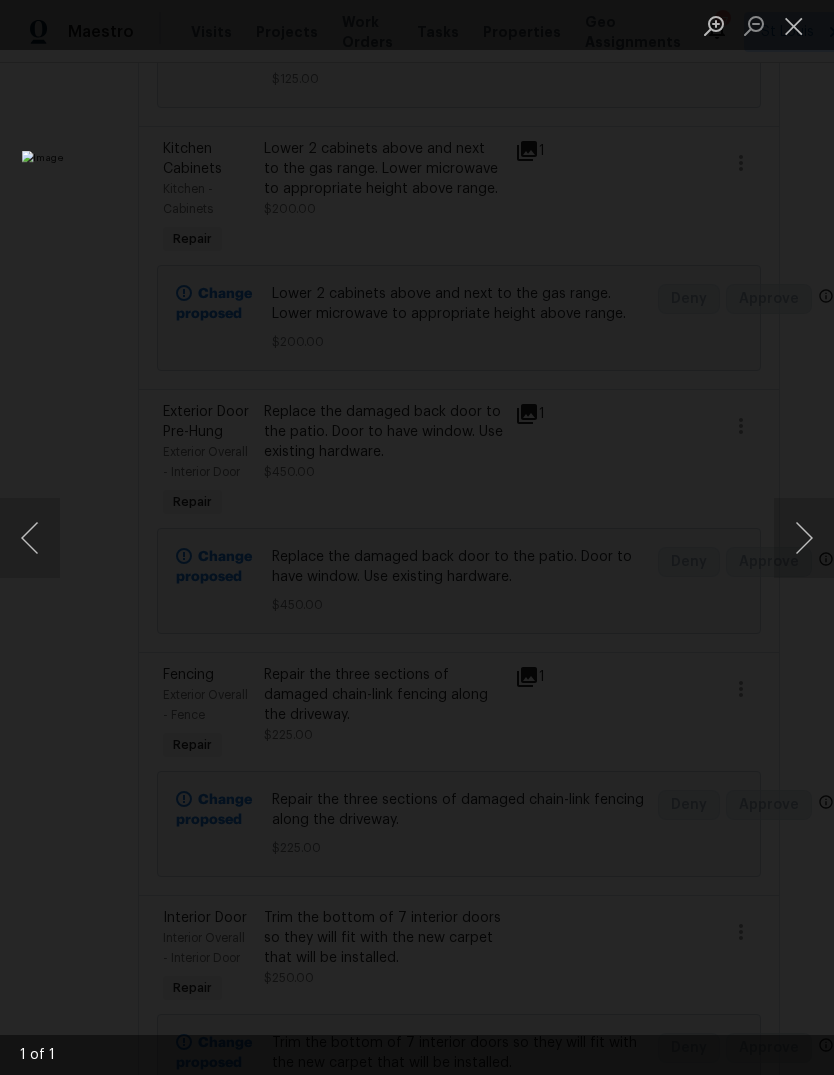 click at bounding box center [804, 538] 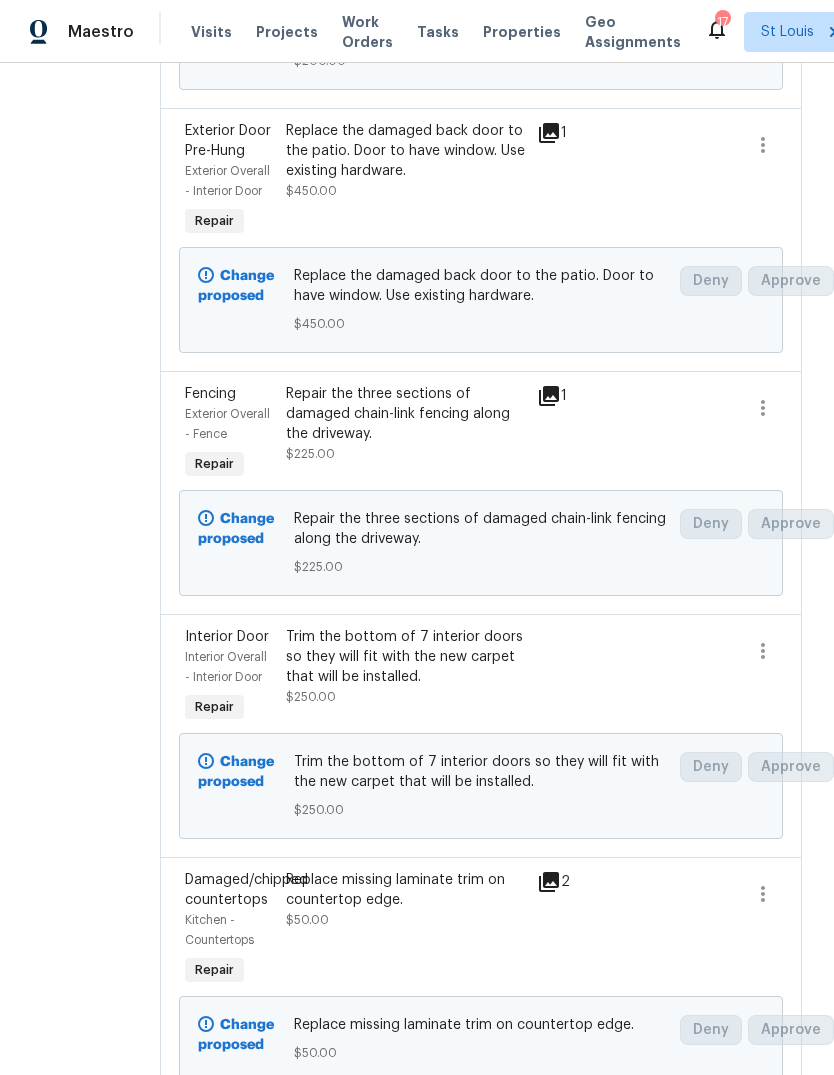 scroll, scrollTop: 837, scrollLeft: 0, axis: vertical 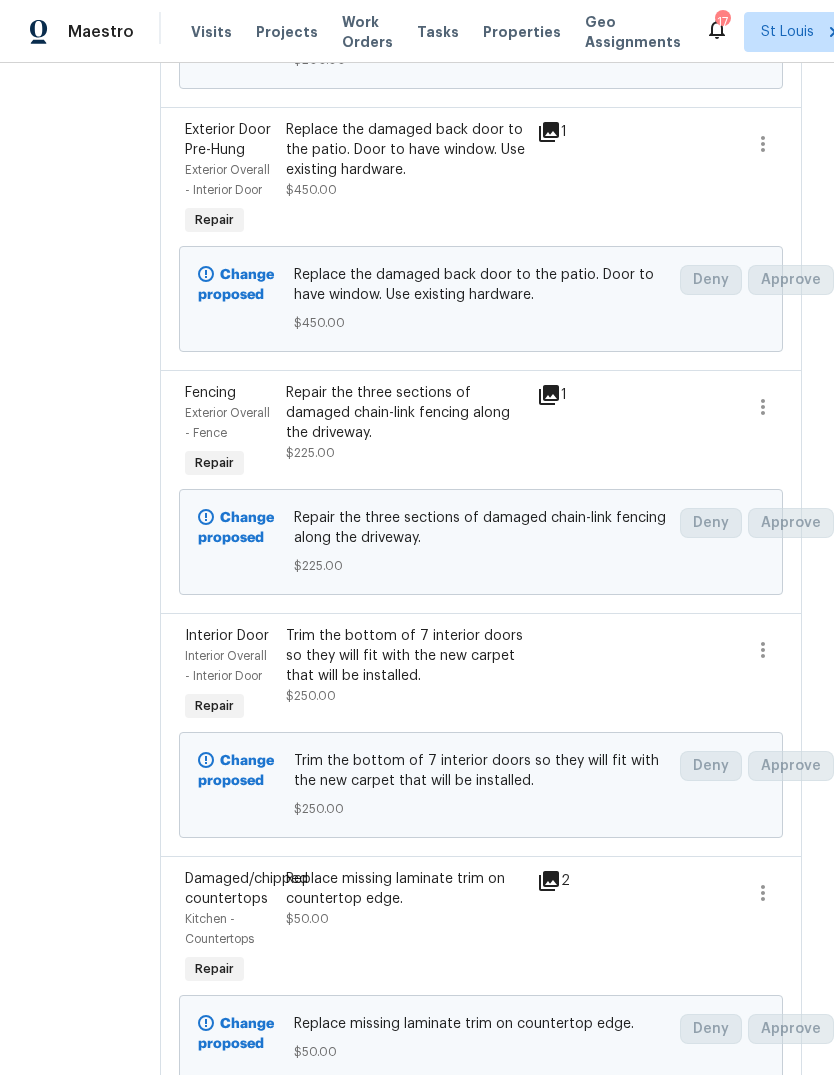 click 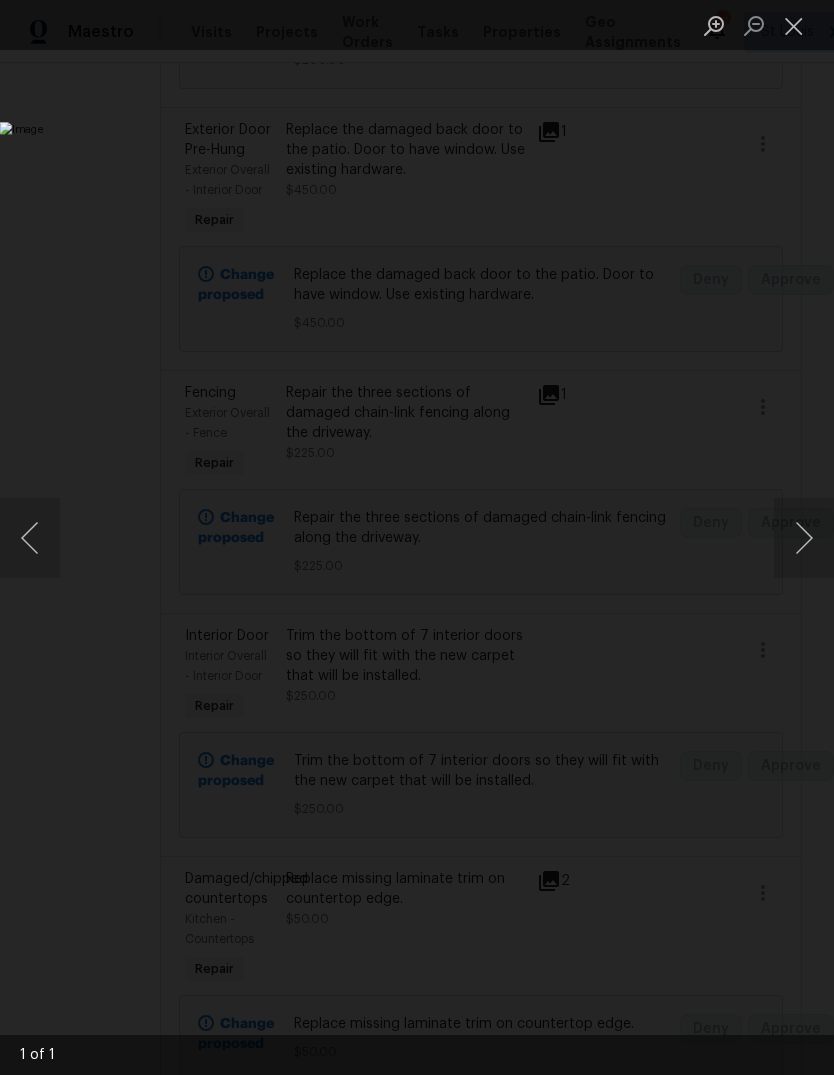 click at bounding box center [794, 25] 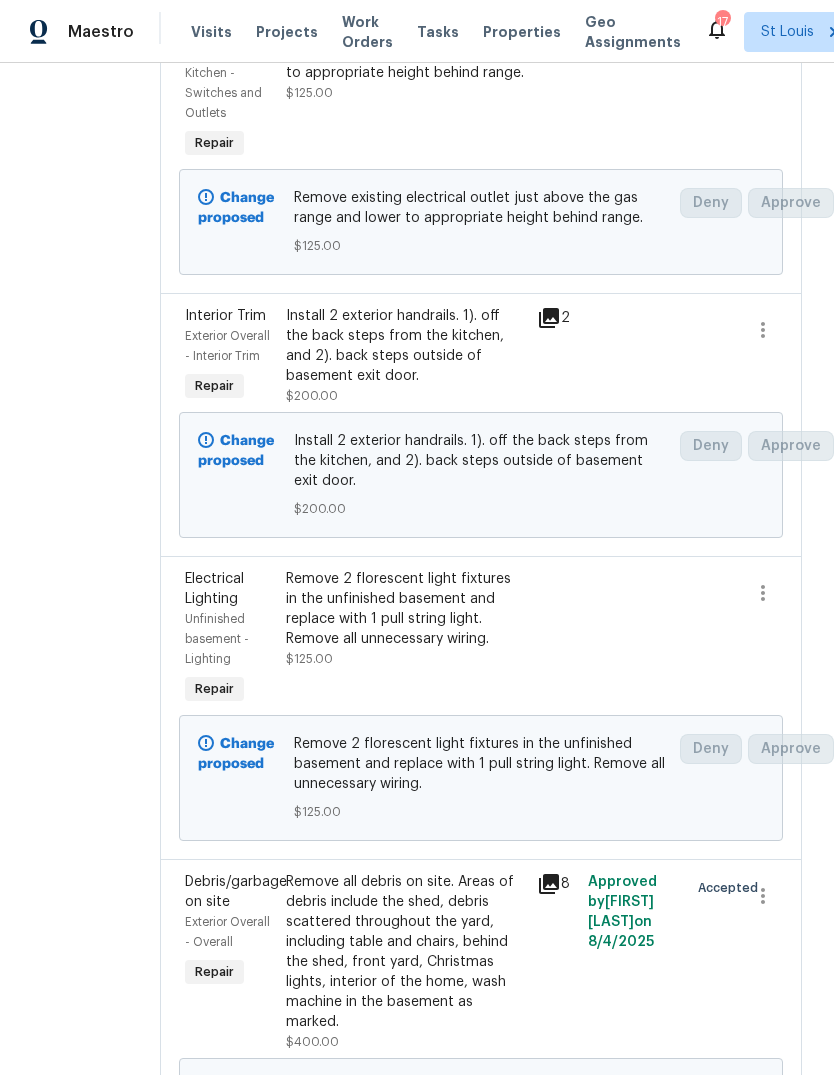 scroll, scrollTop: 2247, scrollLeft: 0, axis: vertical 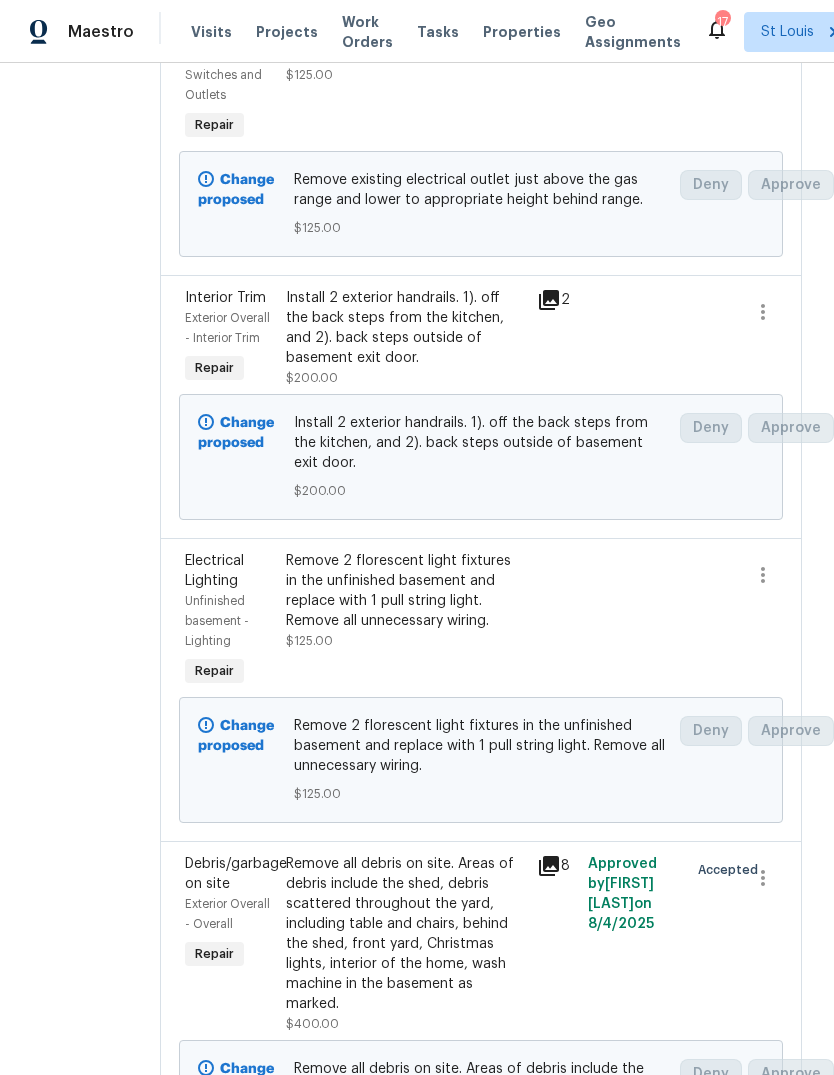 click 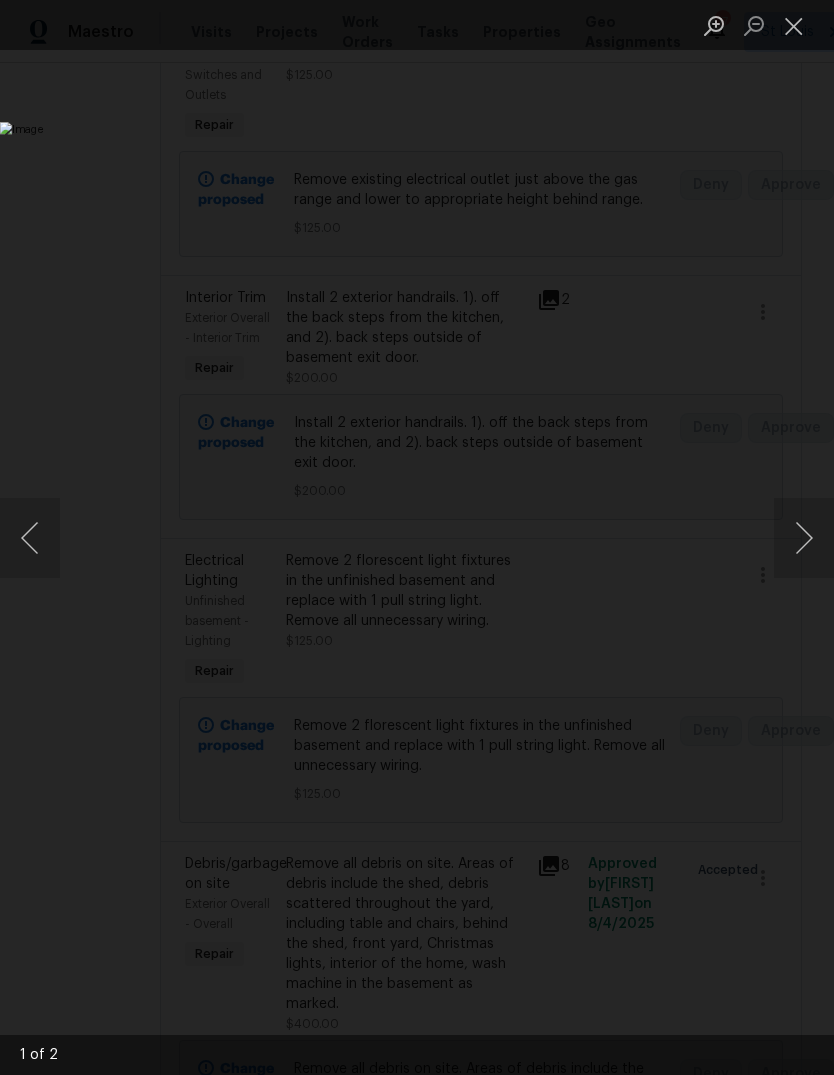 click at bounding box center [804, 538] 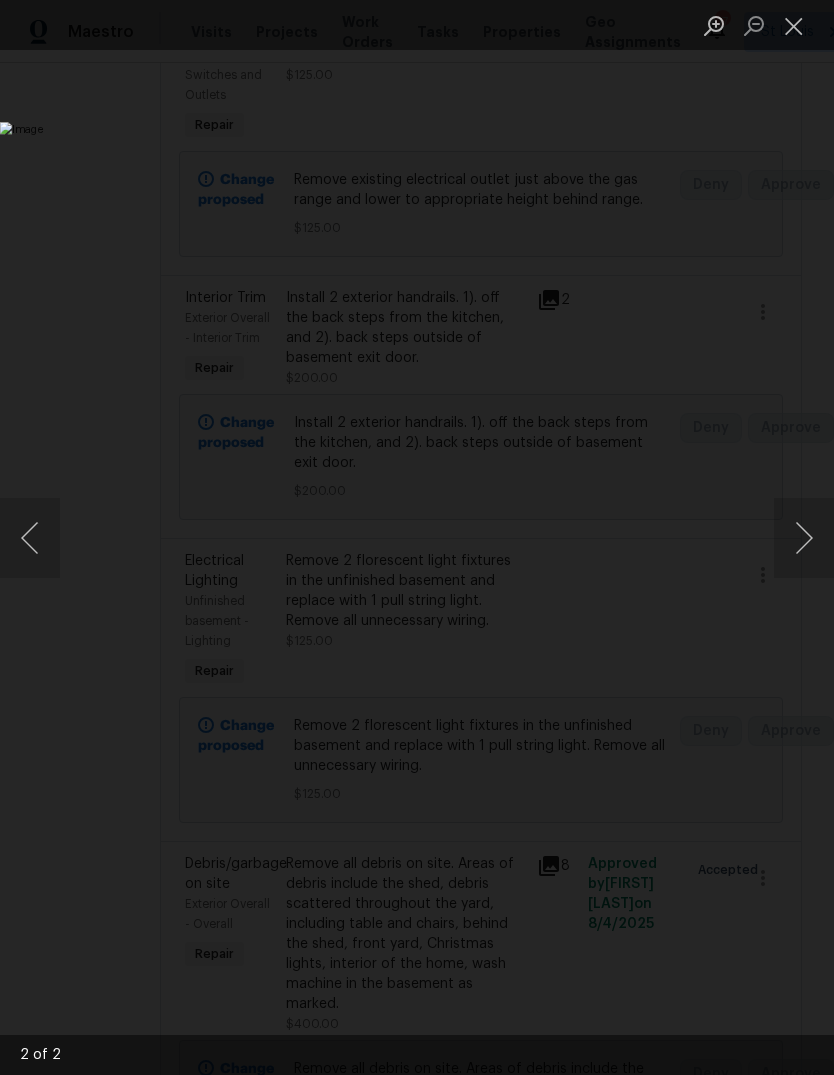 click at bounding box center [804, 538] 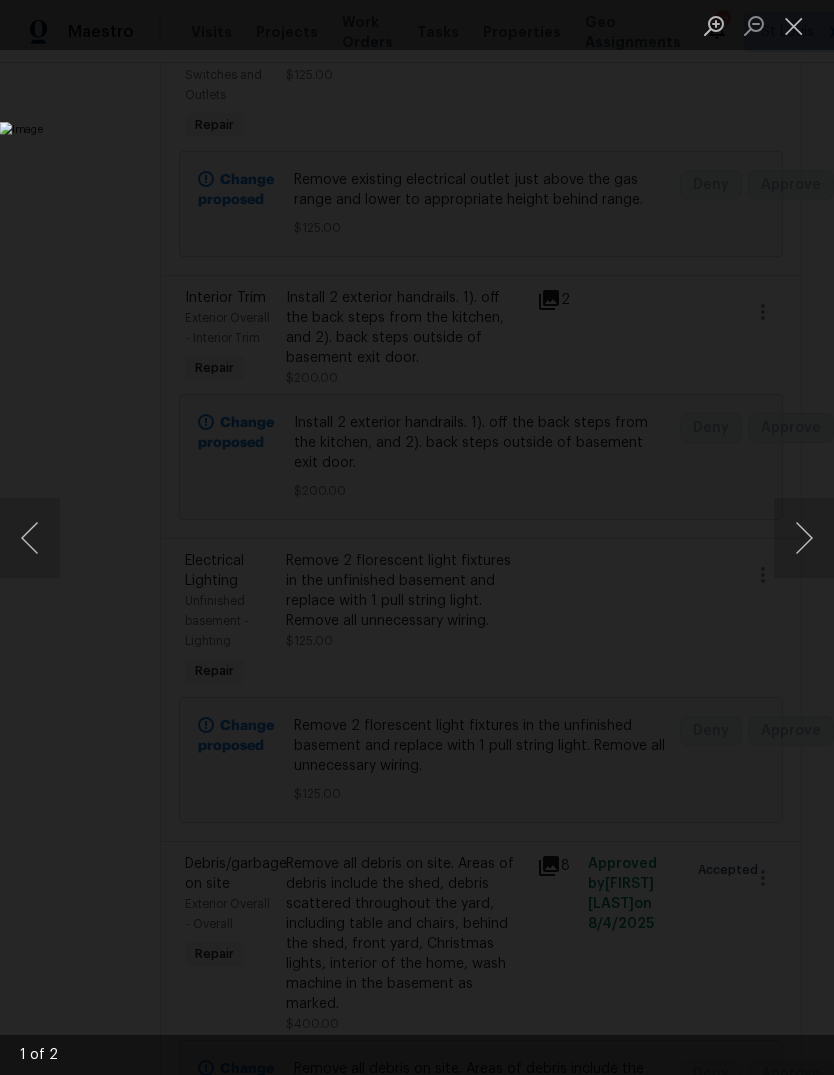 click at bounding box center [30, 538] 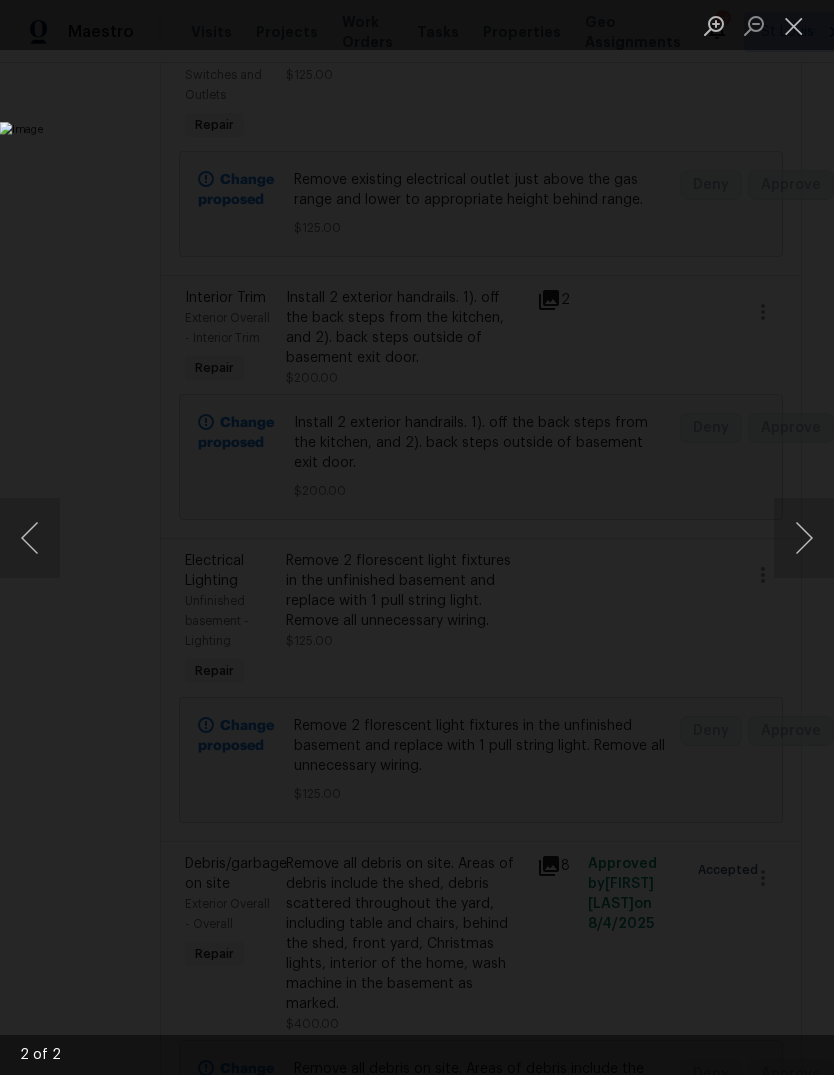 click at bounding box center [804, 538] 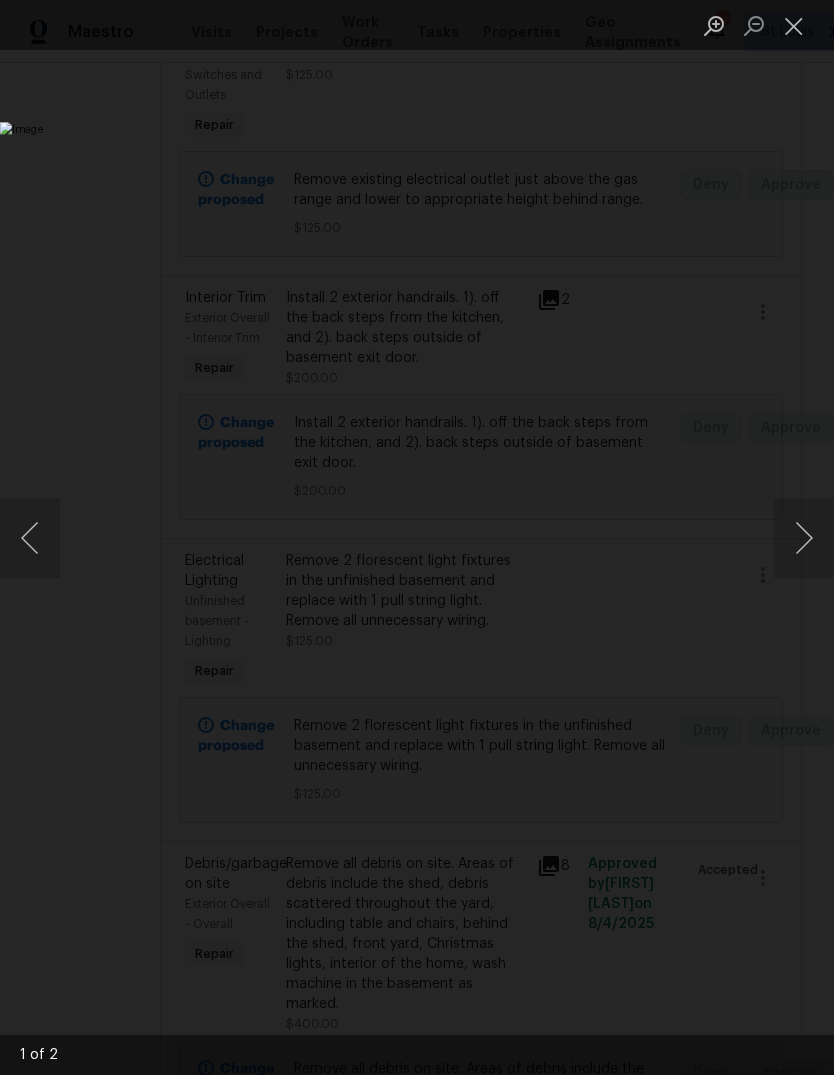 click at bounding box center (794, 25) 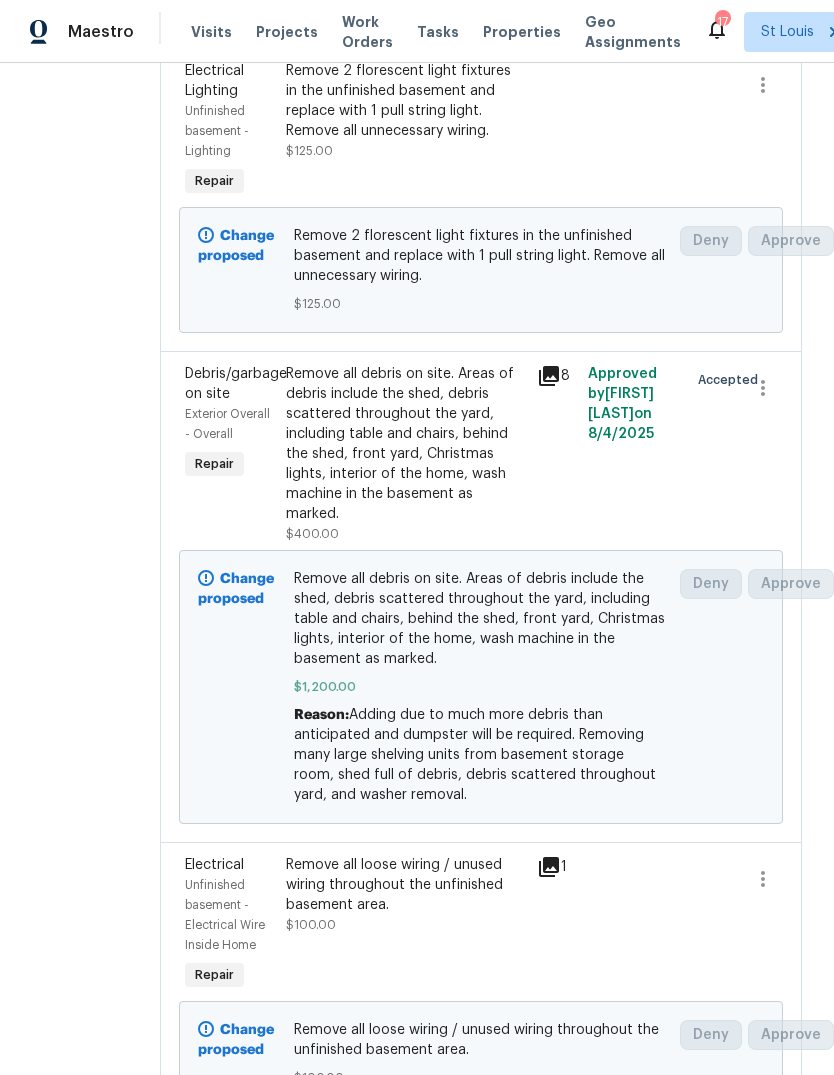 scroll, scrollTop: 2738, scrollLeft: 0, axis: vertical 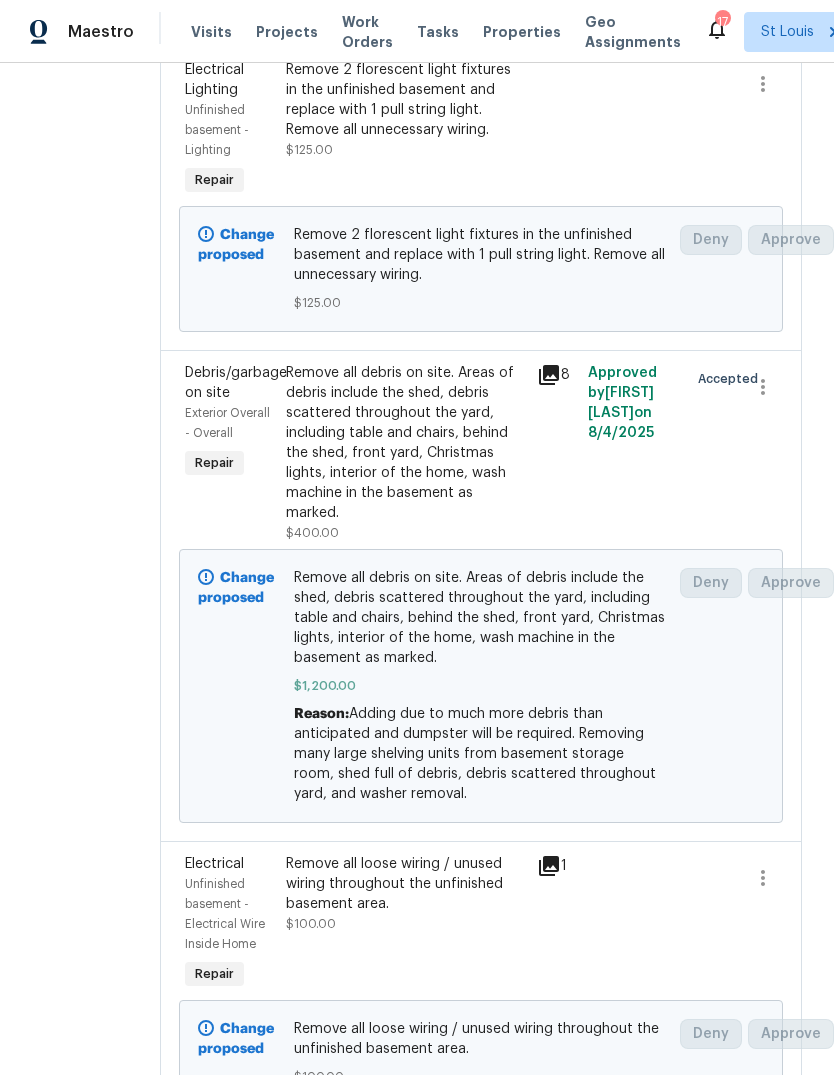click 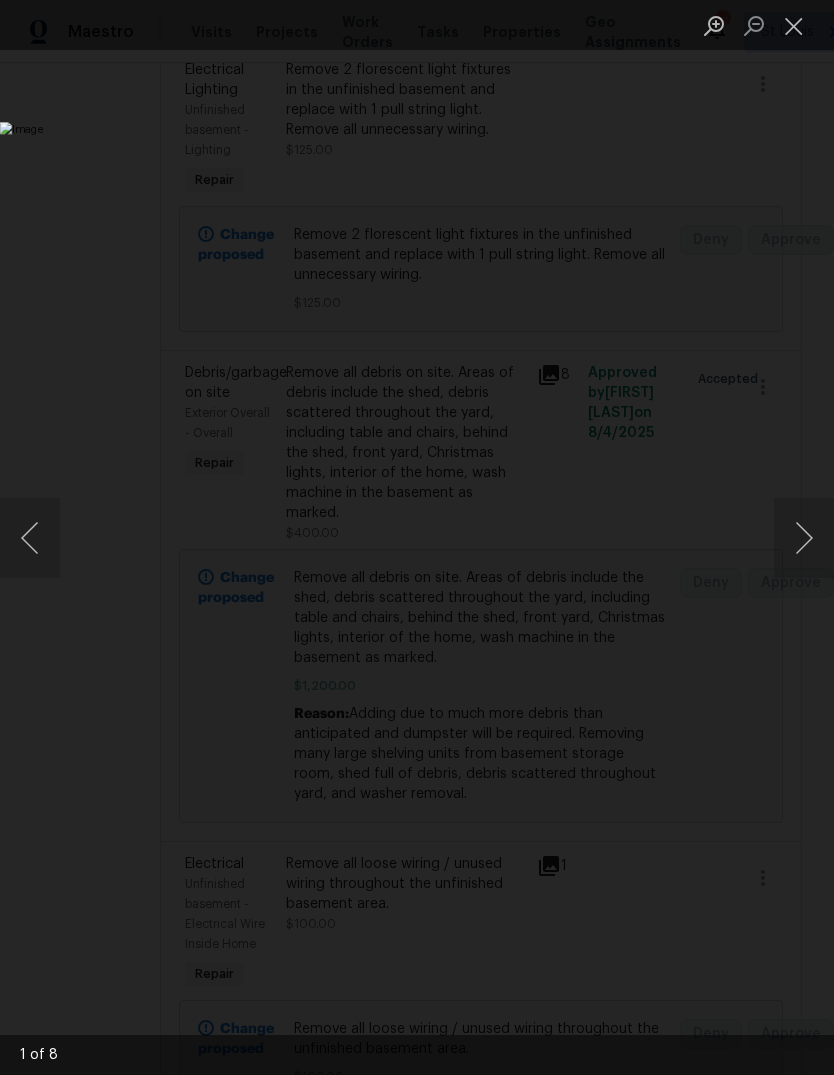 click at bounding box center (322, 537) 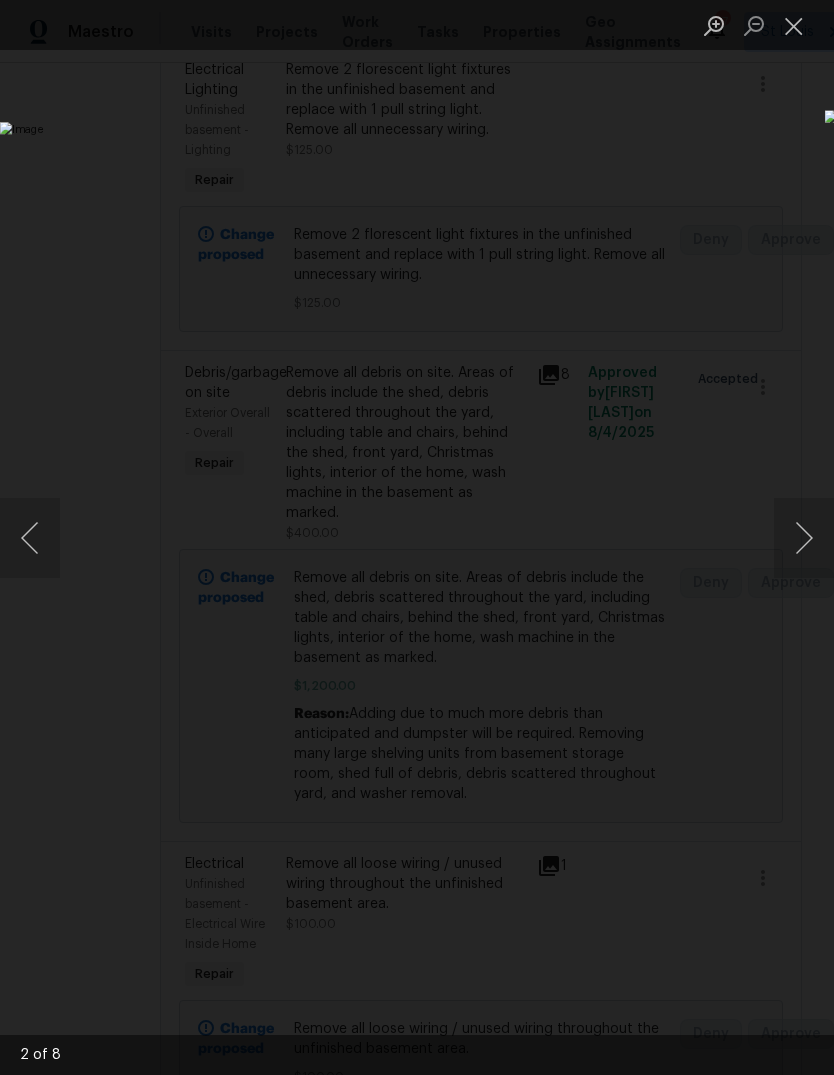 click at bounding box center [804, 538] 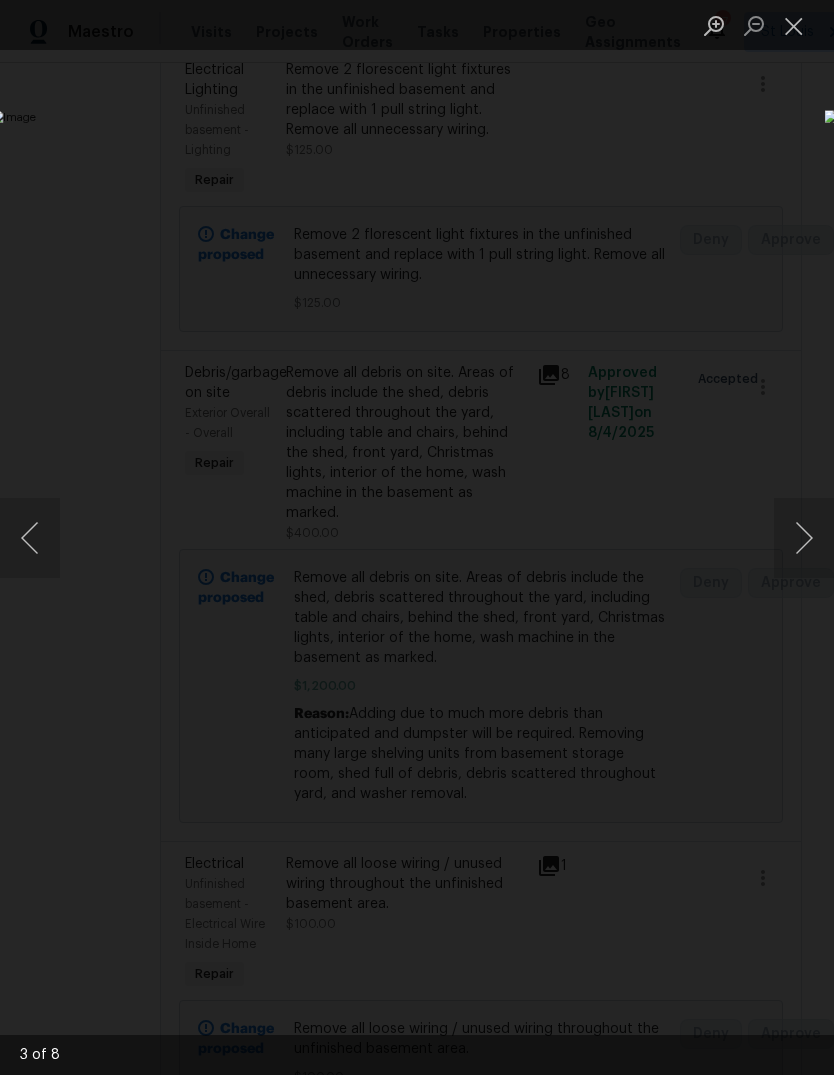 click at bounding box center (804, 538) 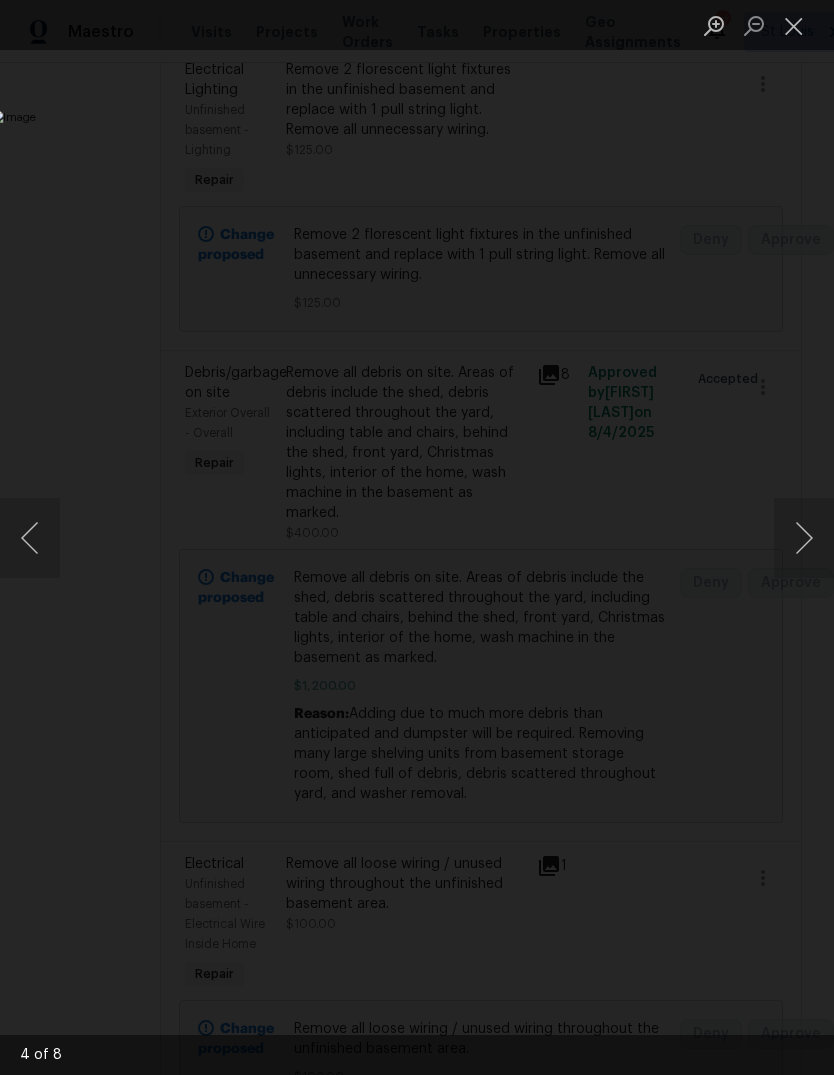 click at bounding box center (804, 538) 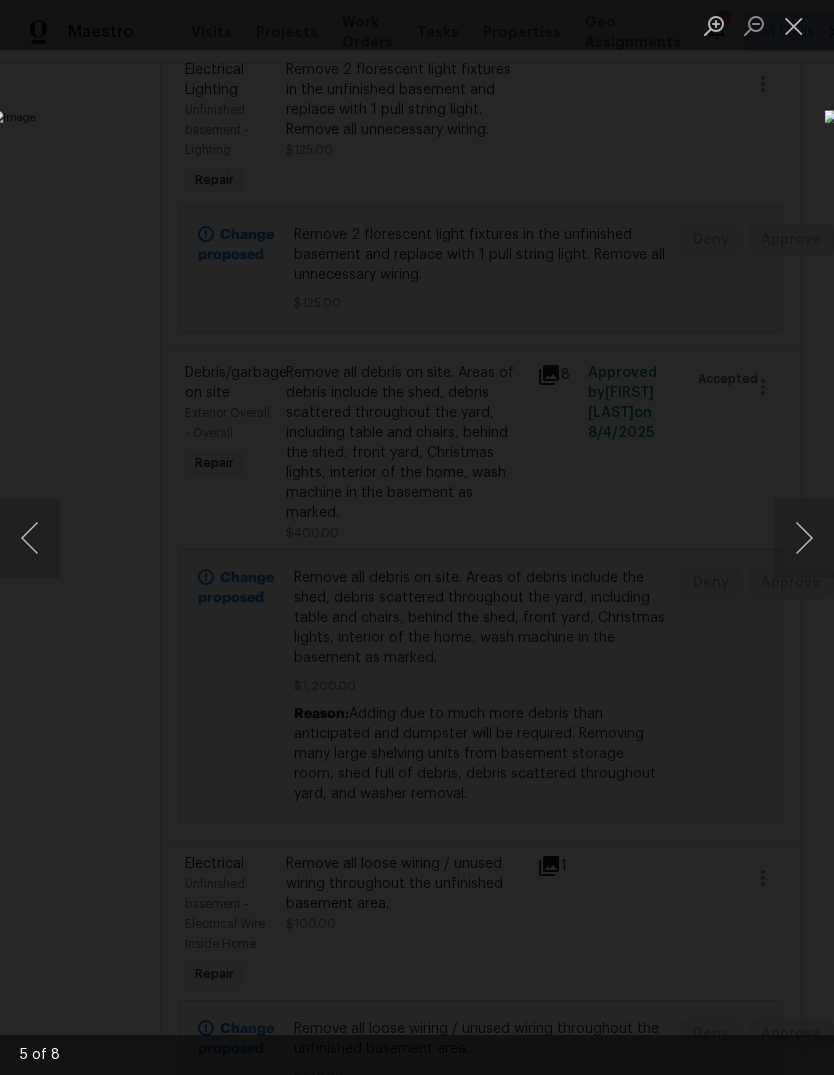 click at bounding box center [804, 538] 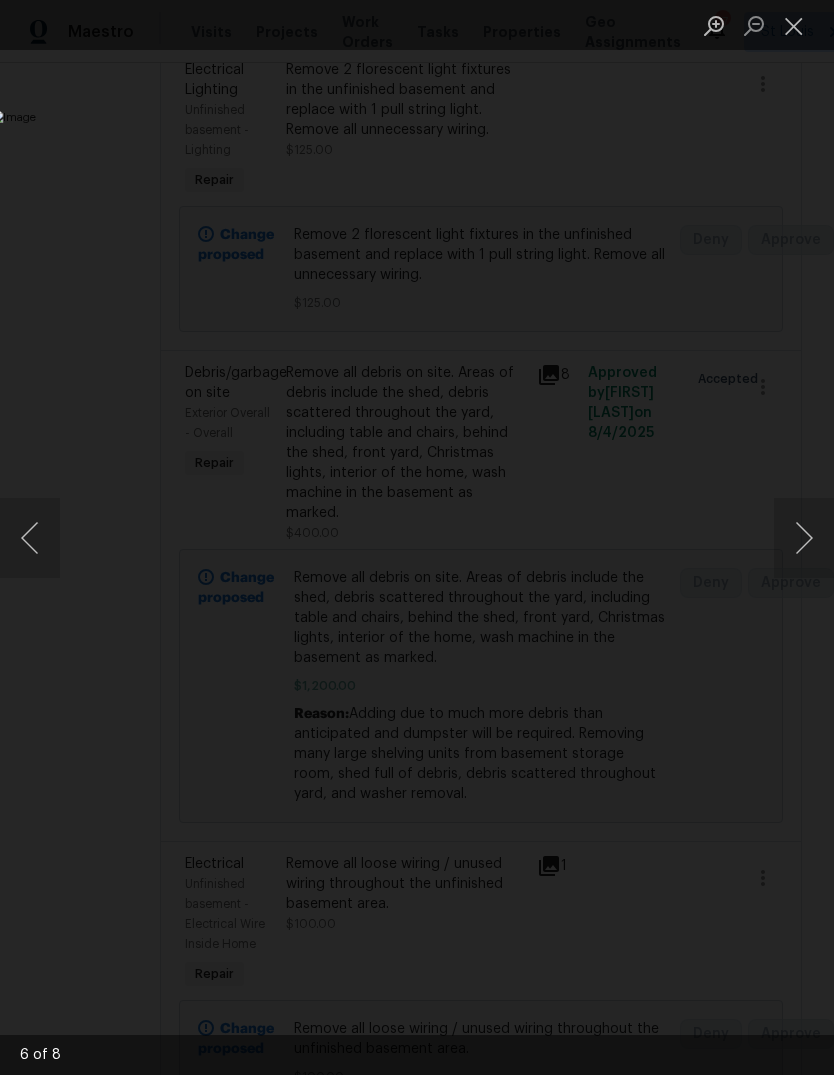 click at bounding box center [804, 538] 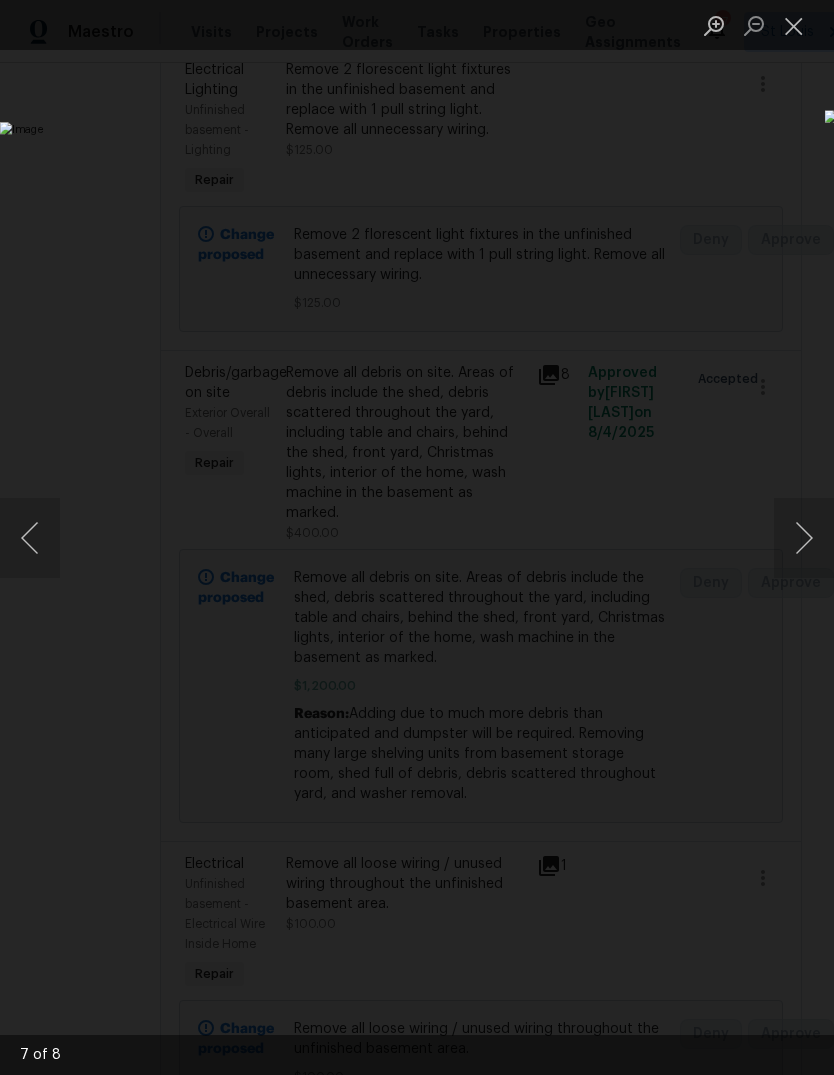 click at bounding box center (804, 538) 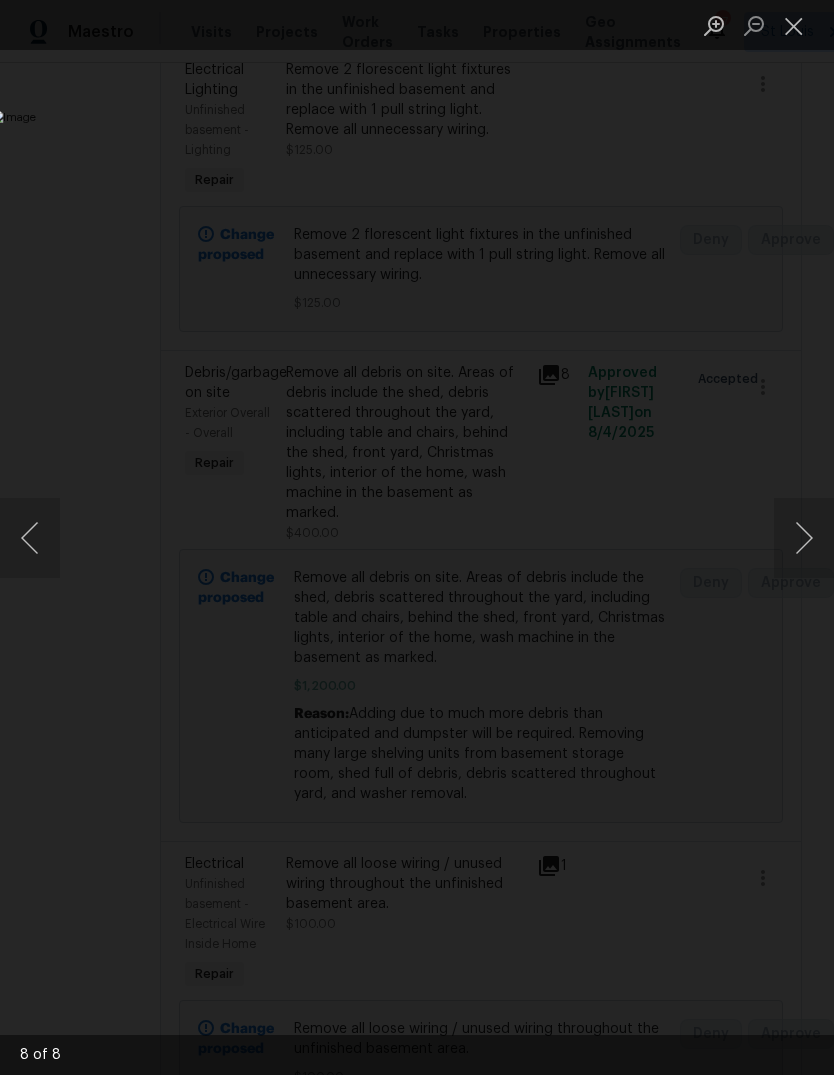 click at bounding box center (804, 538) 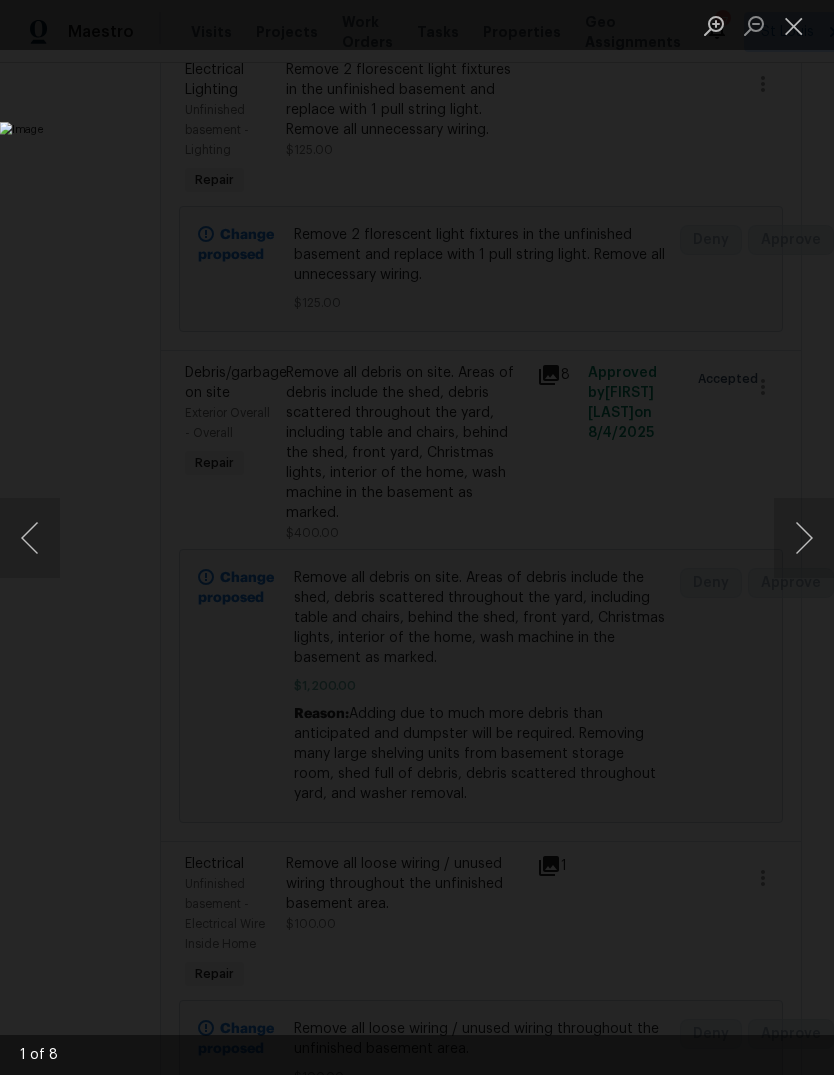 click at bounding box center (804, 538) 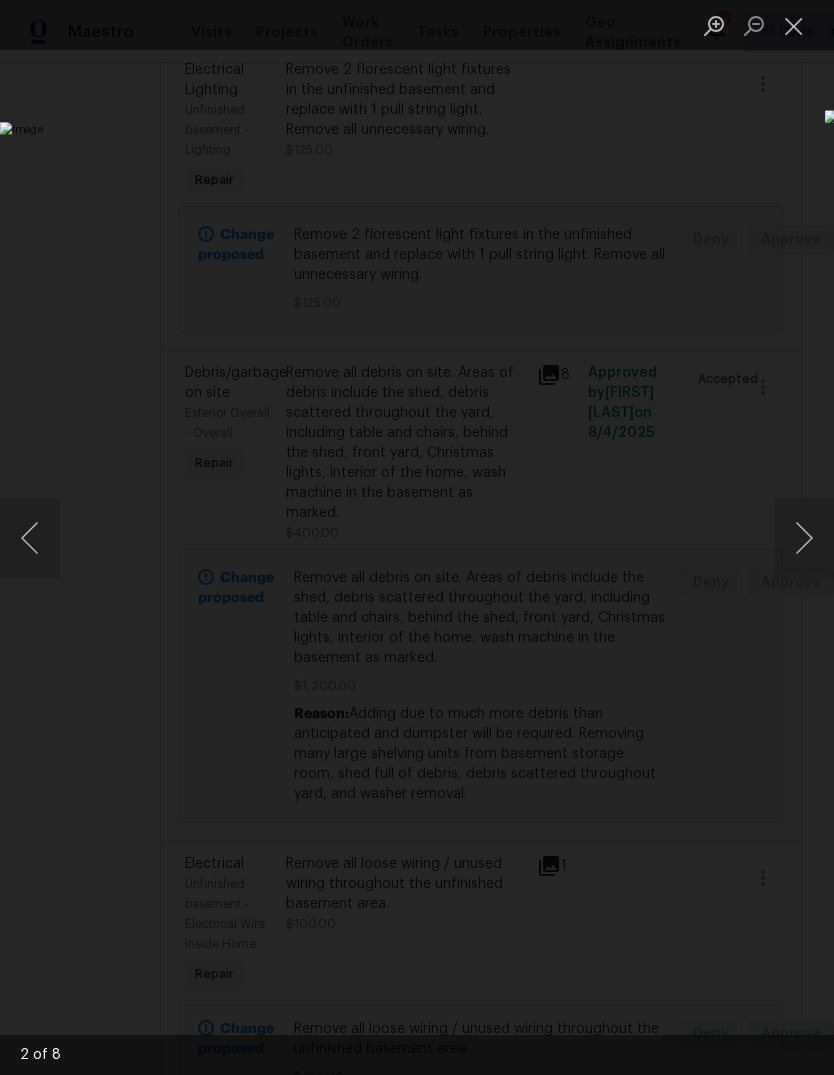 click at bounding box center [804, 538] 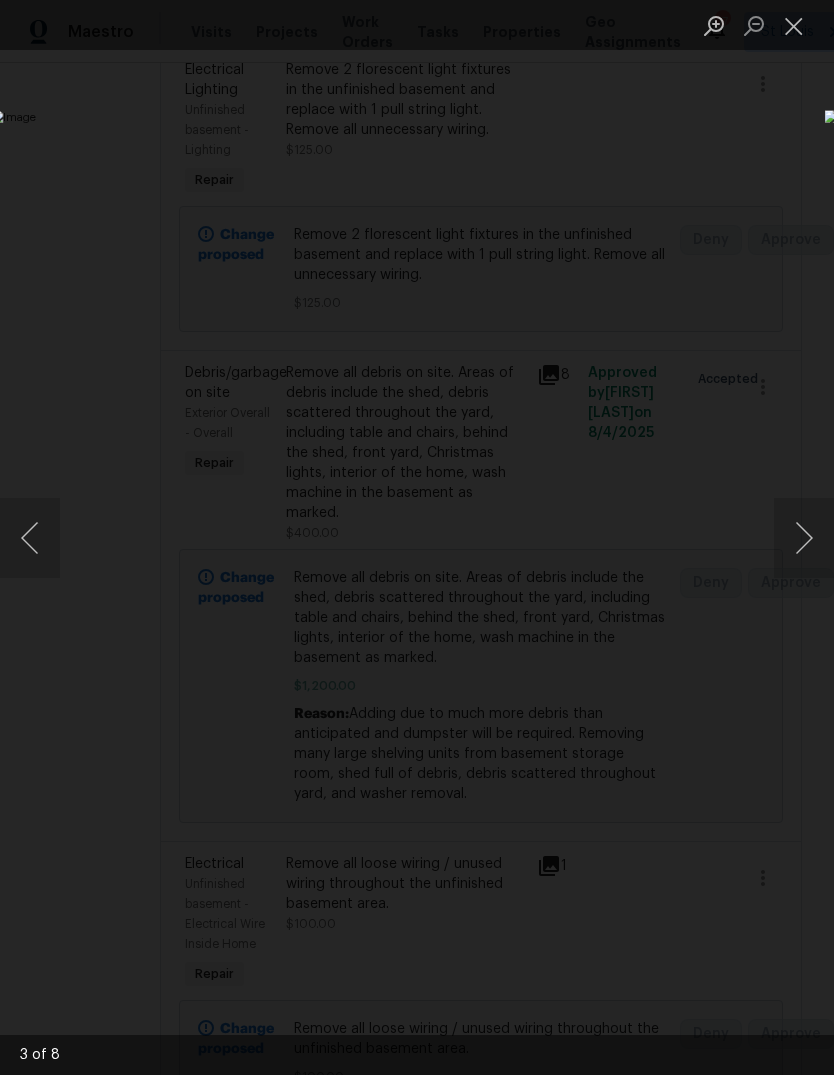 click at bounding box center (794, 25) 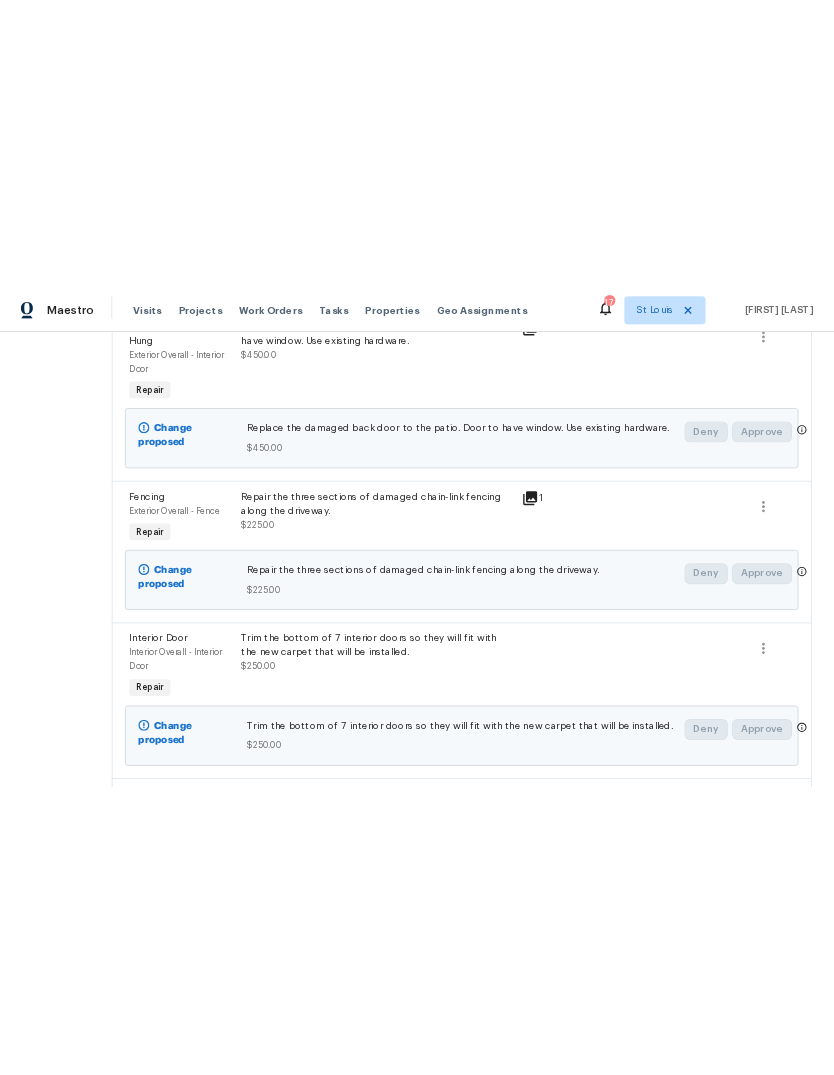 scroll, scrollTop: 830, scrollLeft: 0, axis: vertical 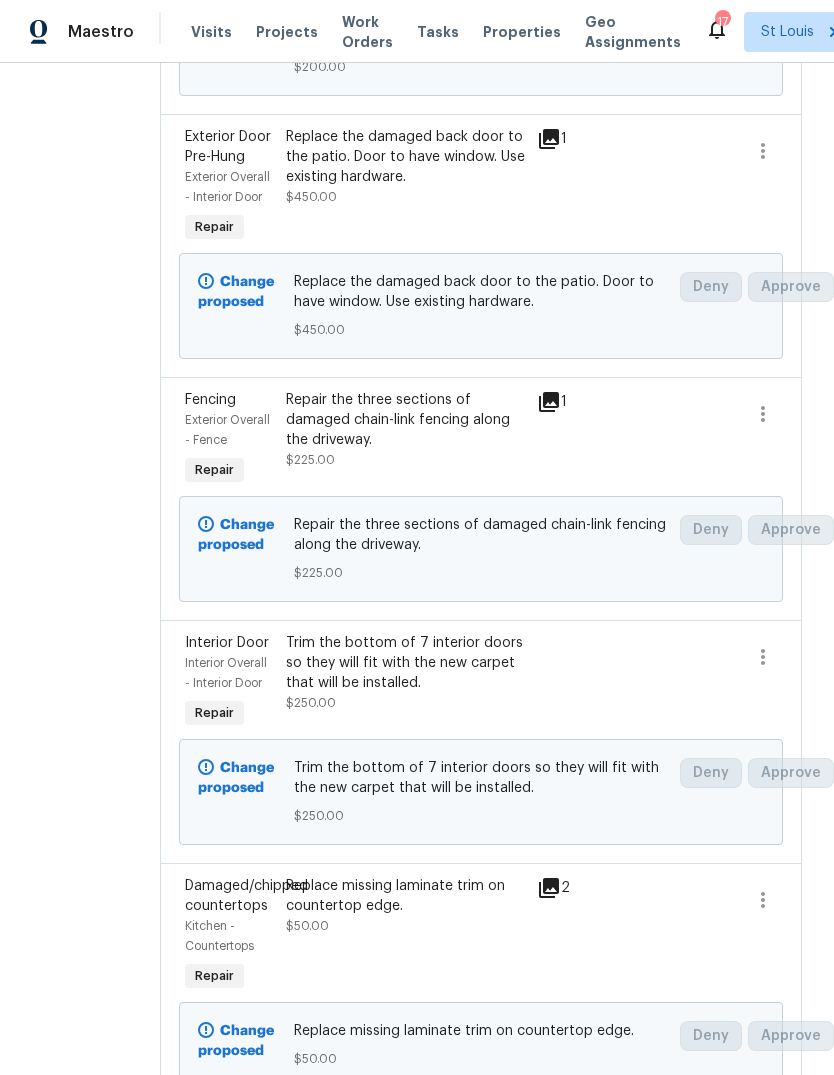 click on "Visits" at bounding box center [211, 32] 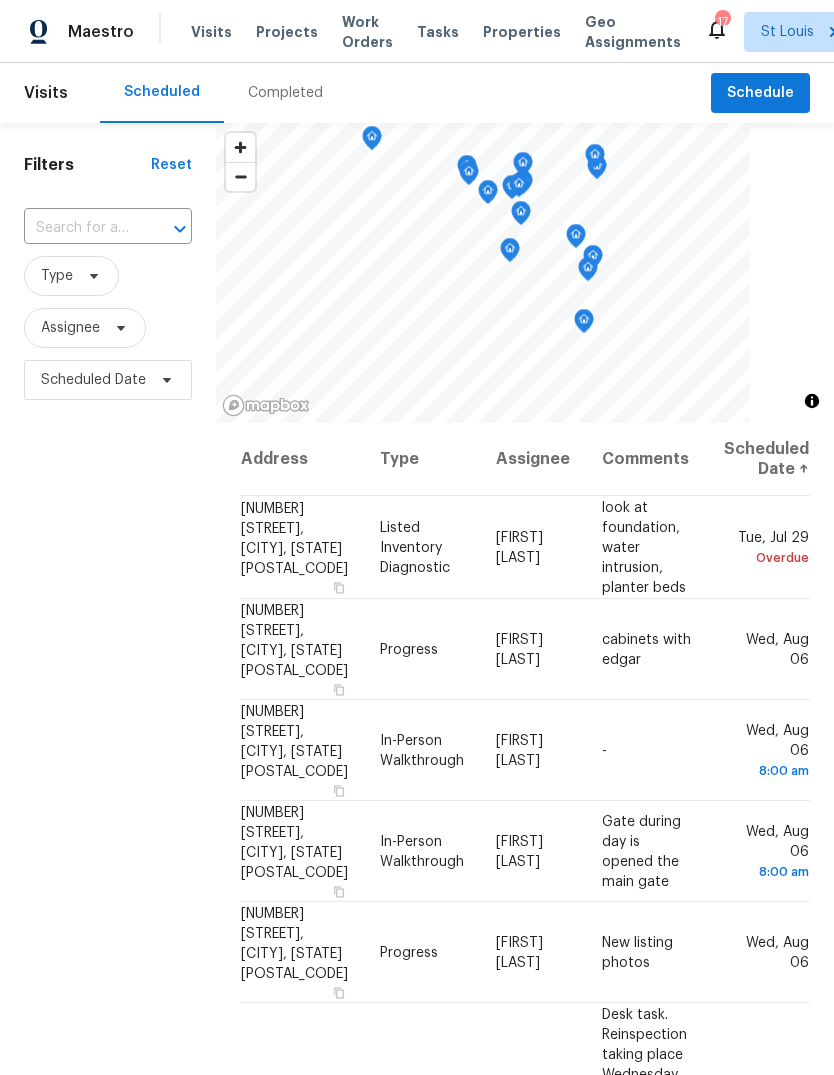 click on "Completed" at bounding box center [285, 93] 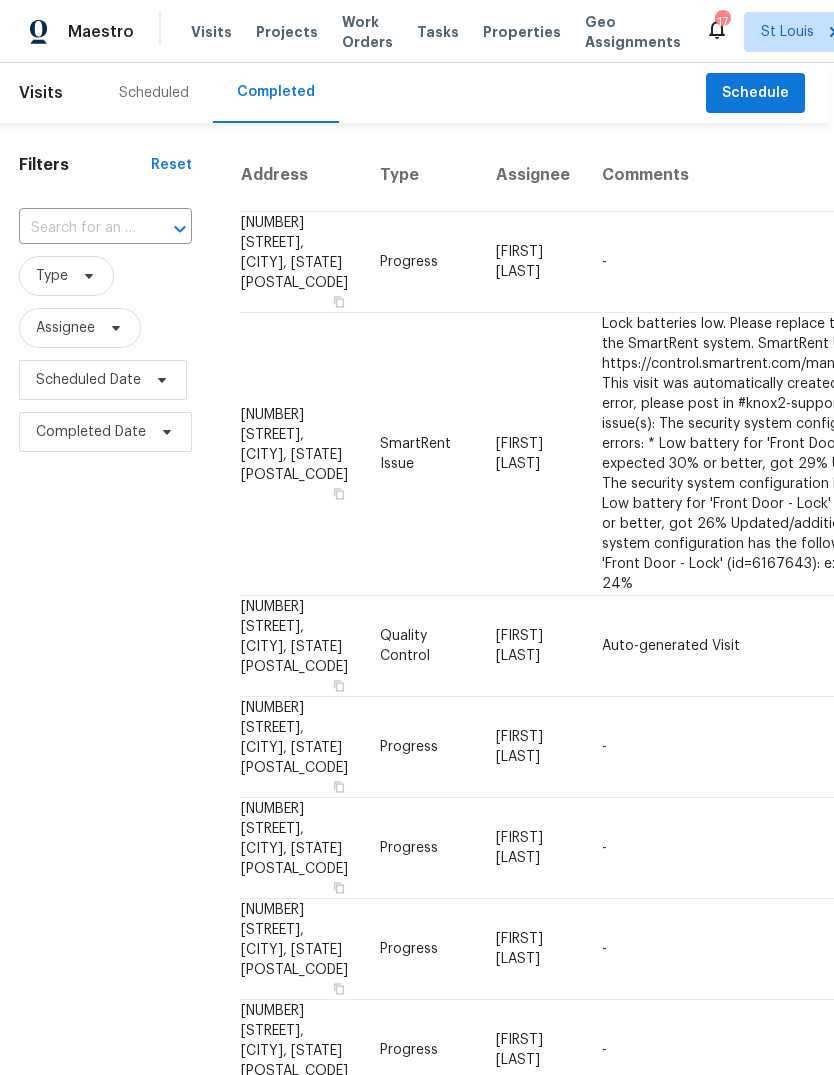 scroll, scrollTop: 0, scrollLeft: 5, axis: horizontal 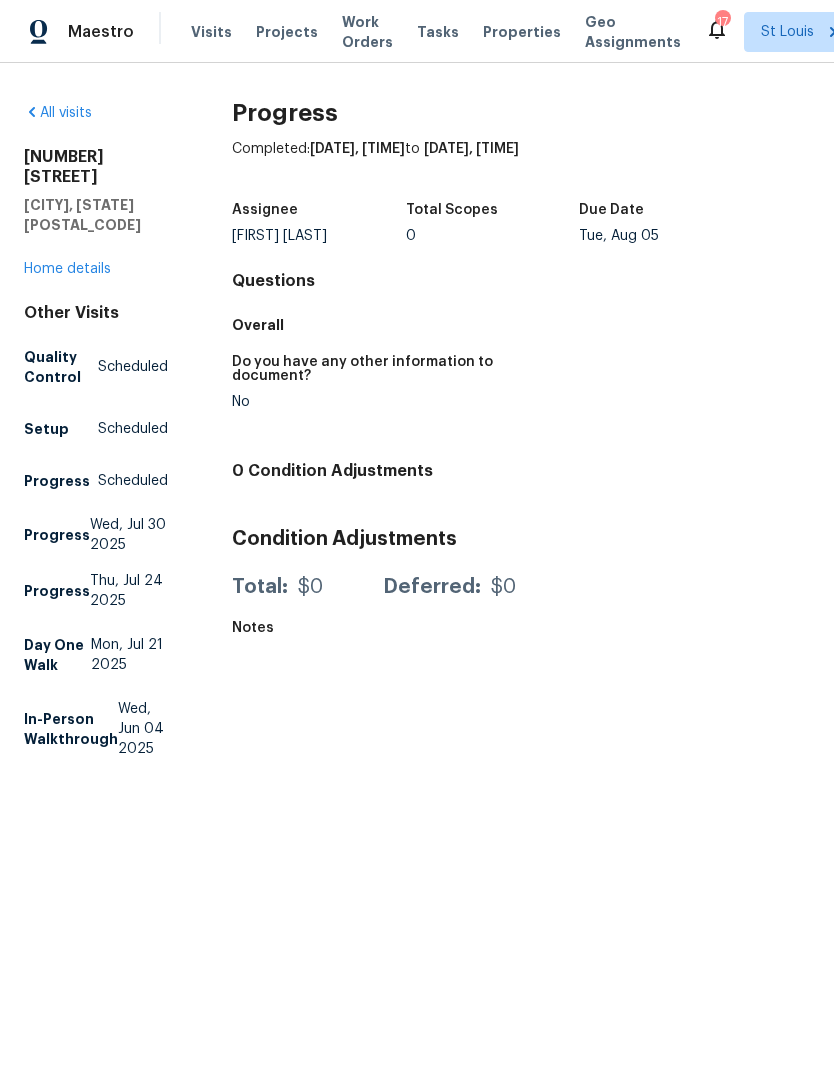 click on "Home details" at bounding box center (67, 269) 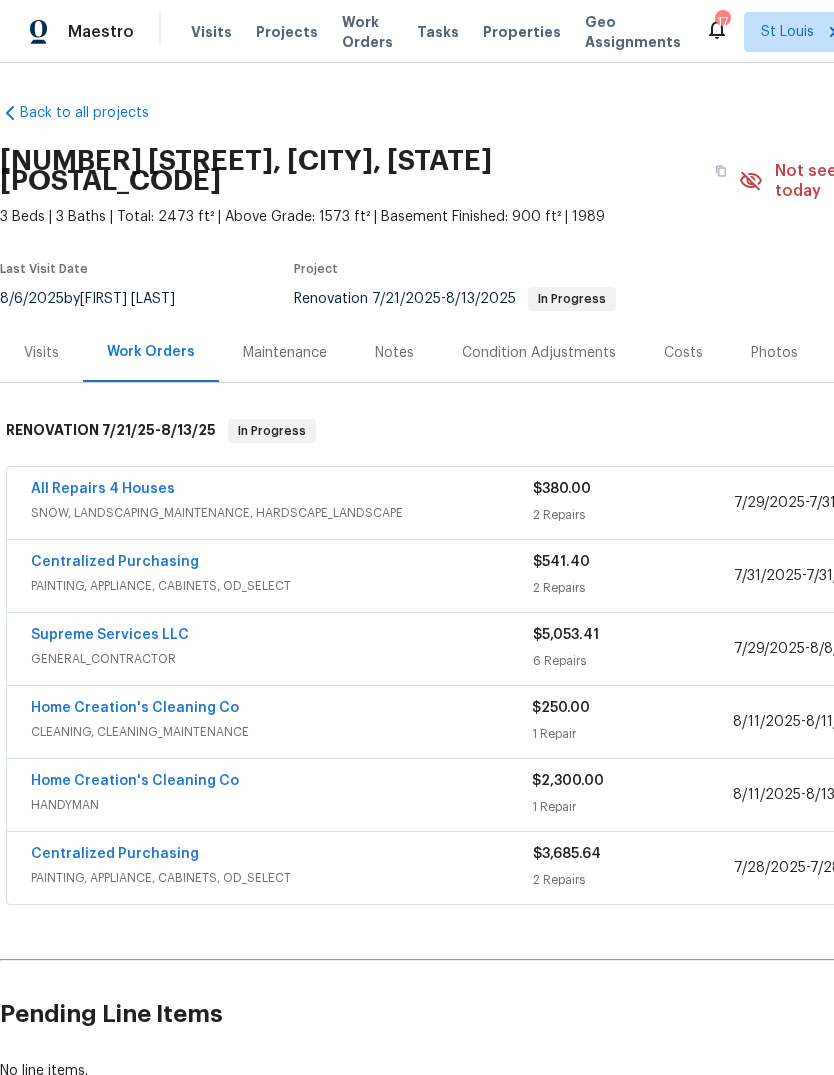 click on "Visits" at bounding box center [211, 32] 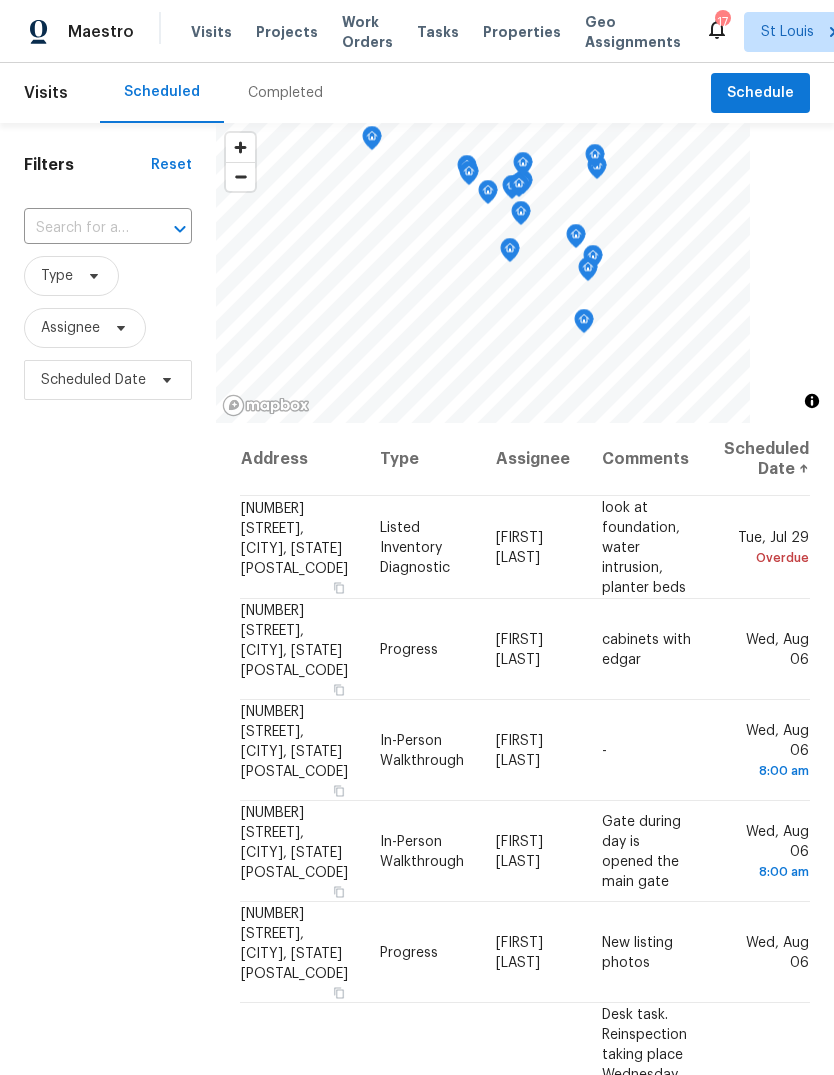 click on "Completed" at bounding box center [285, 93] 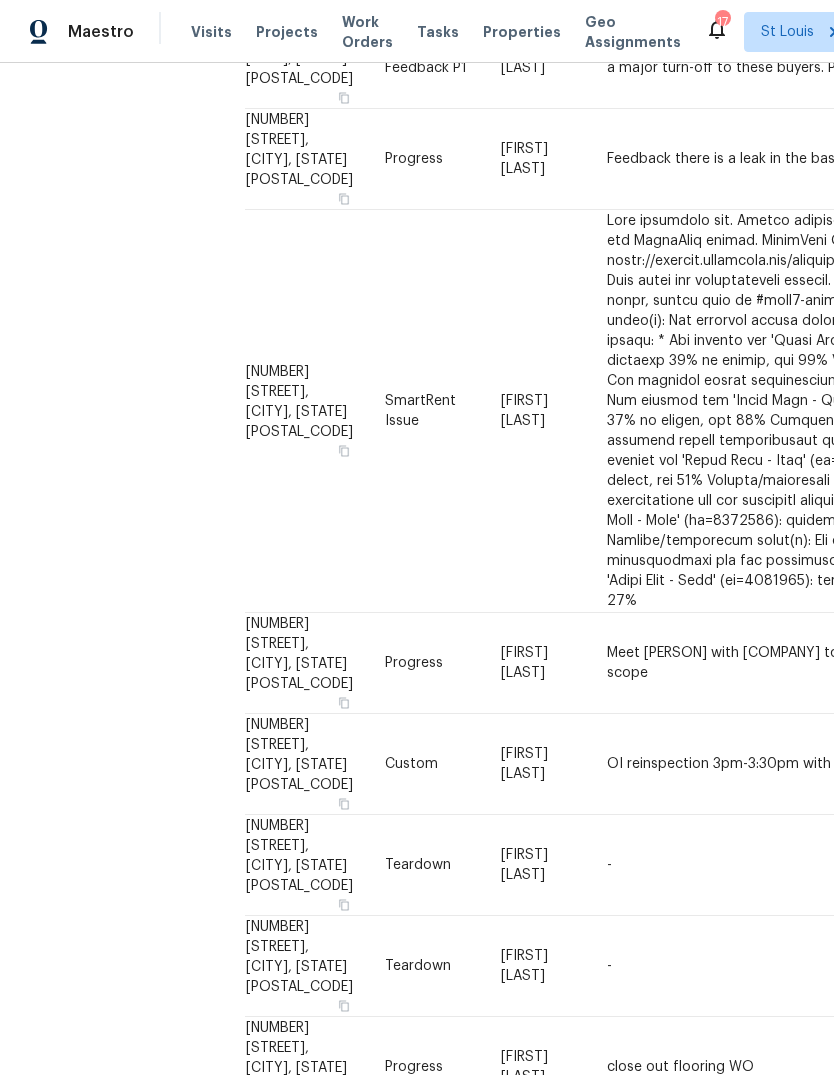 scroll, scrollTop: 1295, scrollLeft: 0, axis: vertical 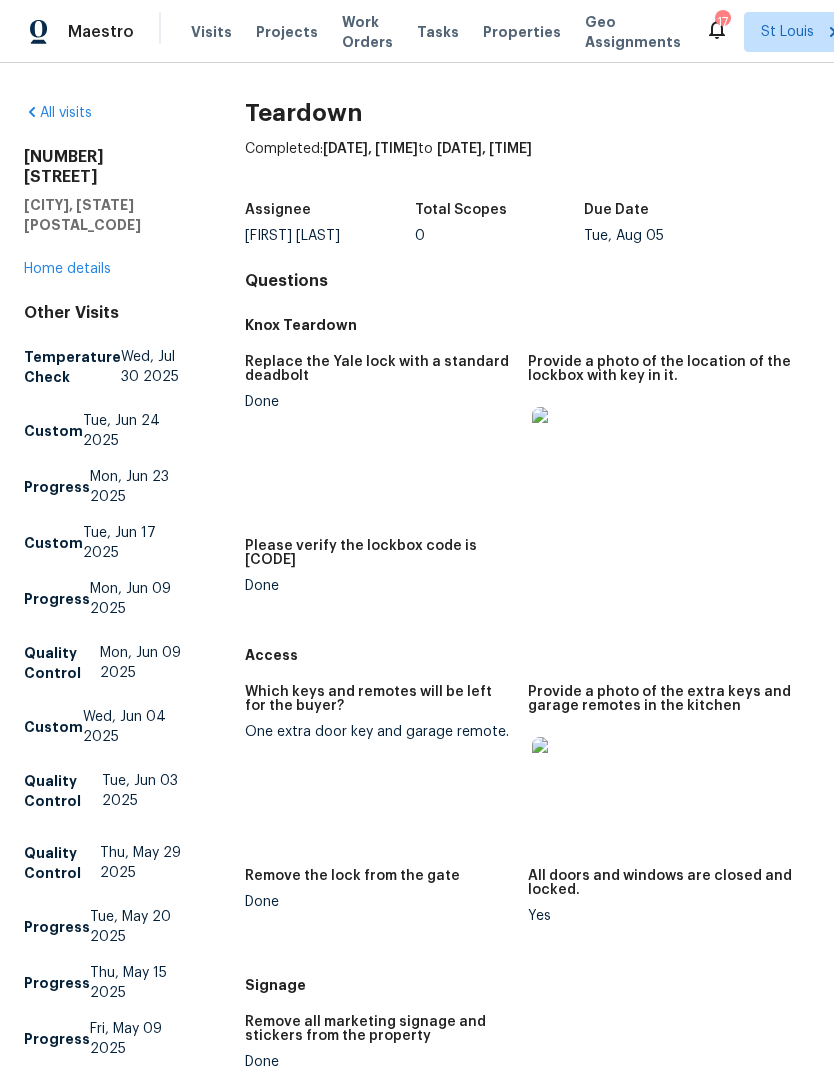click at bounding box center [564, 439] 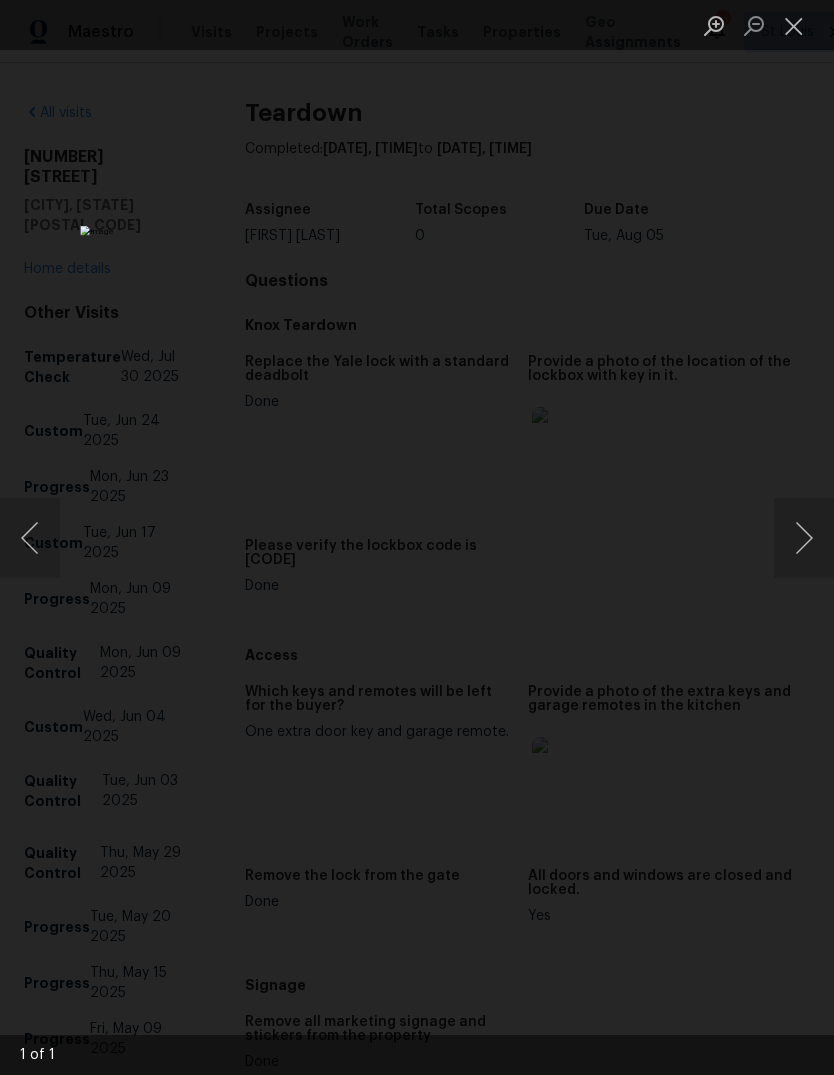 click at bounding box center [794, 25] 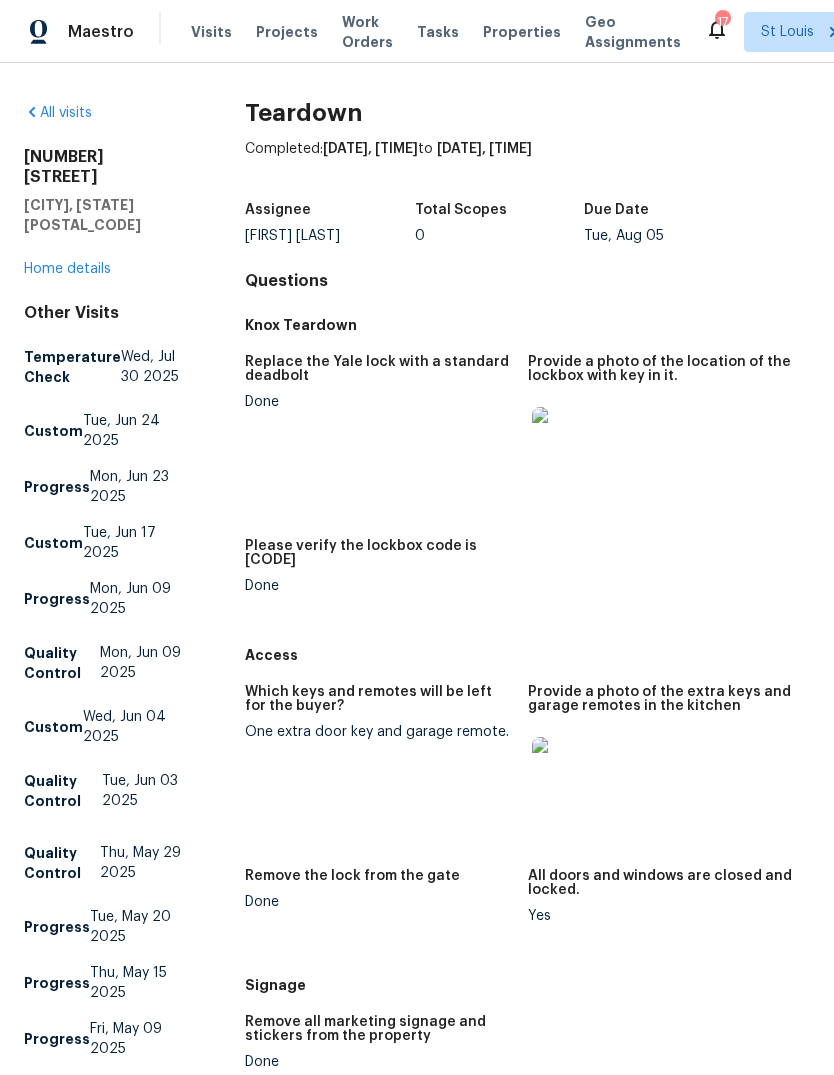 click at bounding box center (564, 769) 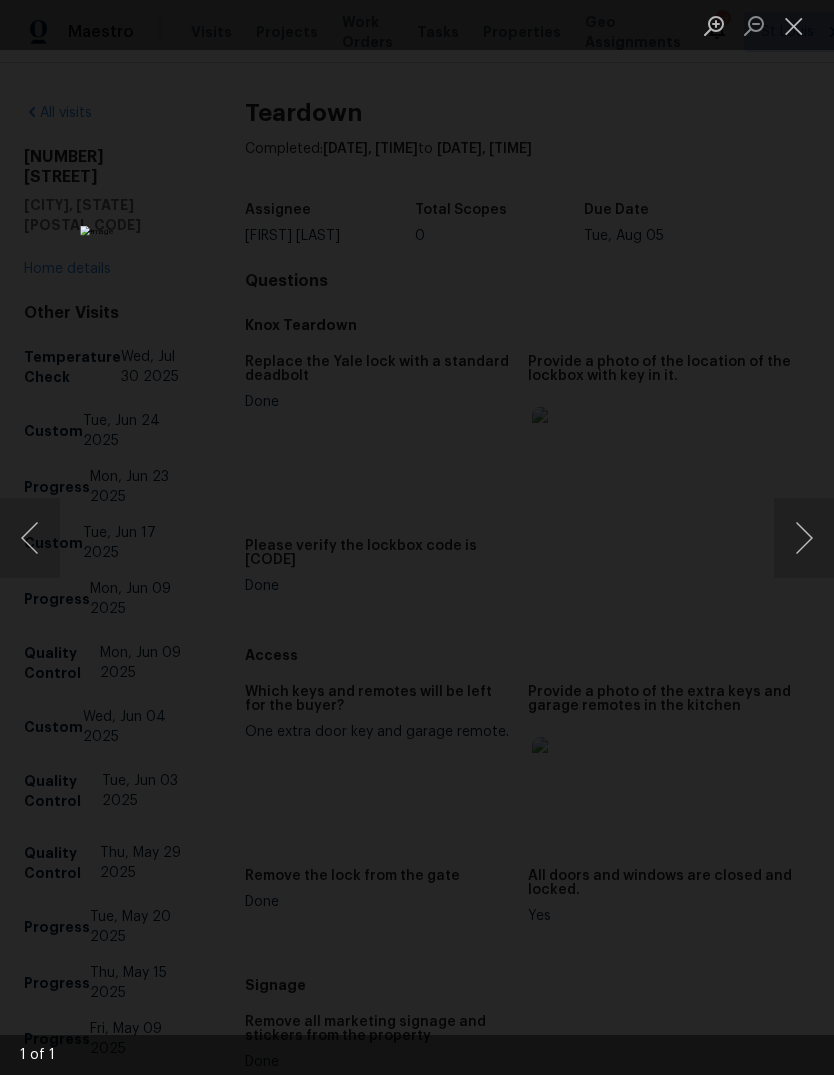 click at bounding box center [794, 25] 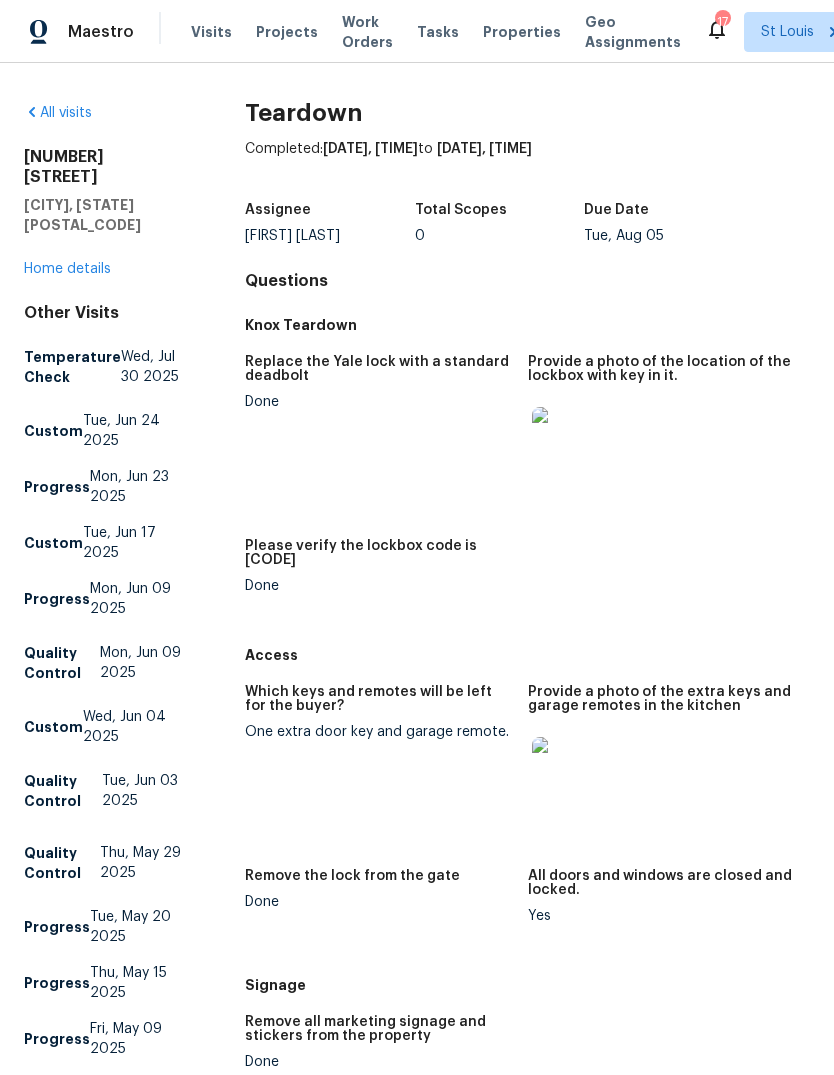 click on "Home details" at bounding box center (67, 269) 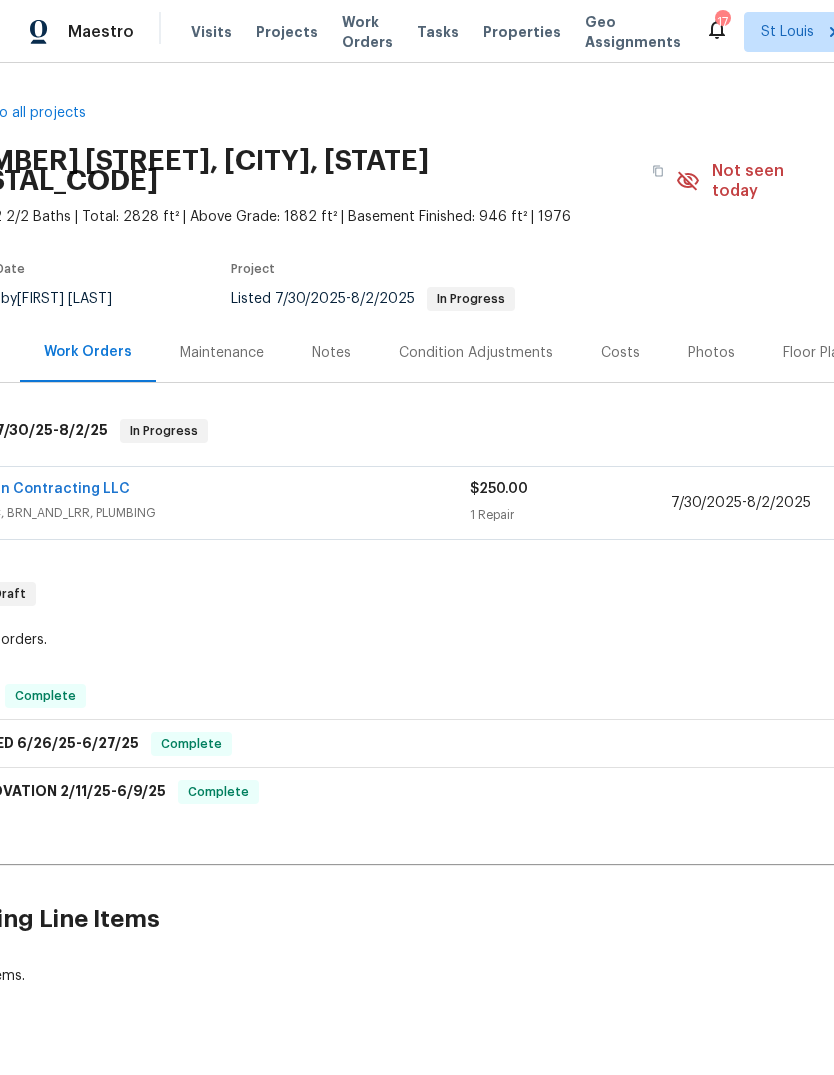 scroll, scrollTop: 0, scrollLeft: 235, axis: horizontal 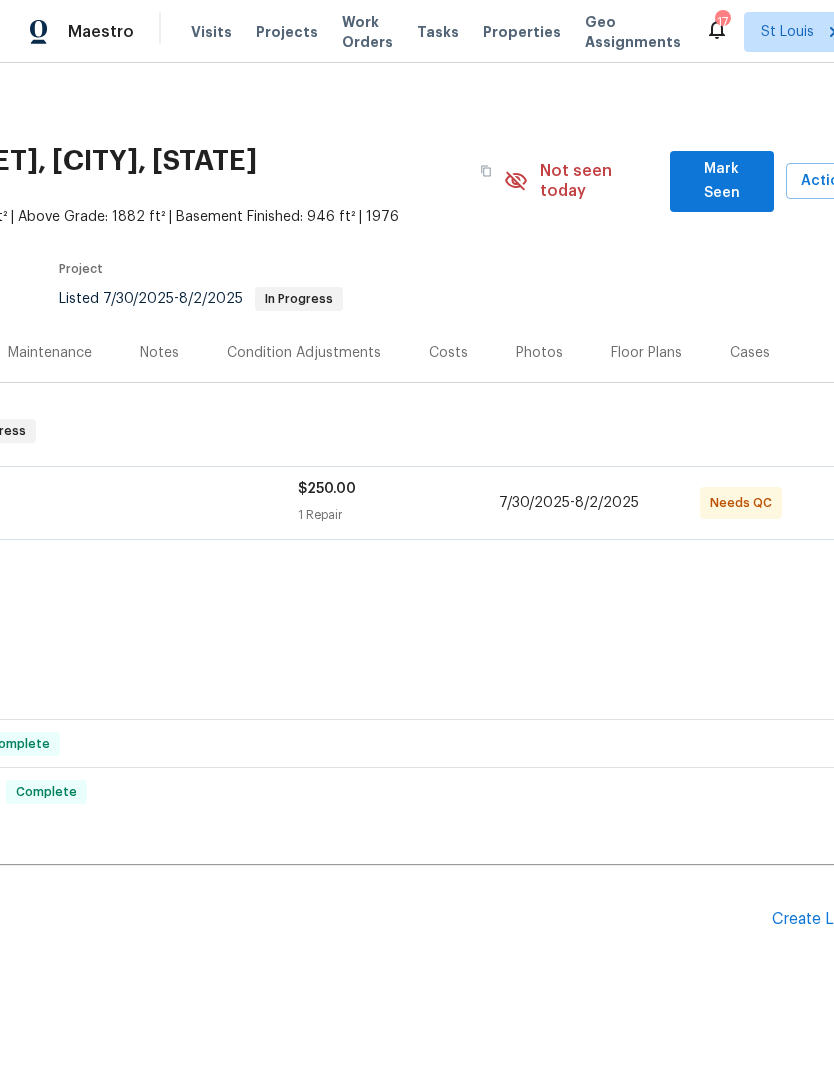 click on "Mark Seen" at bounding box center (722, 181) 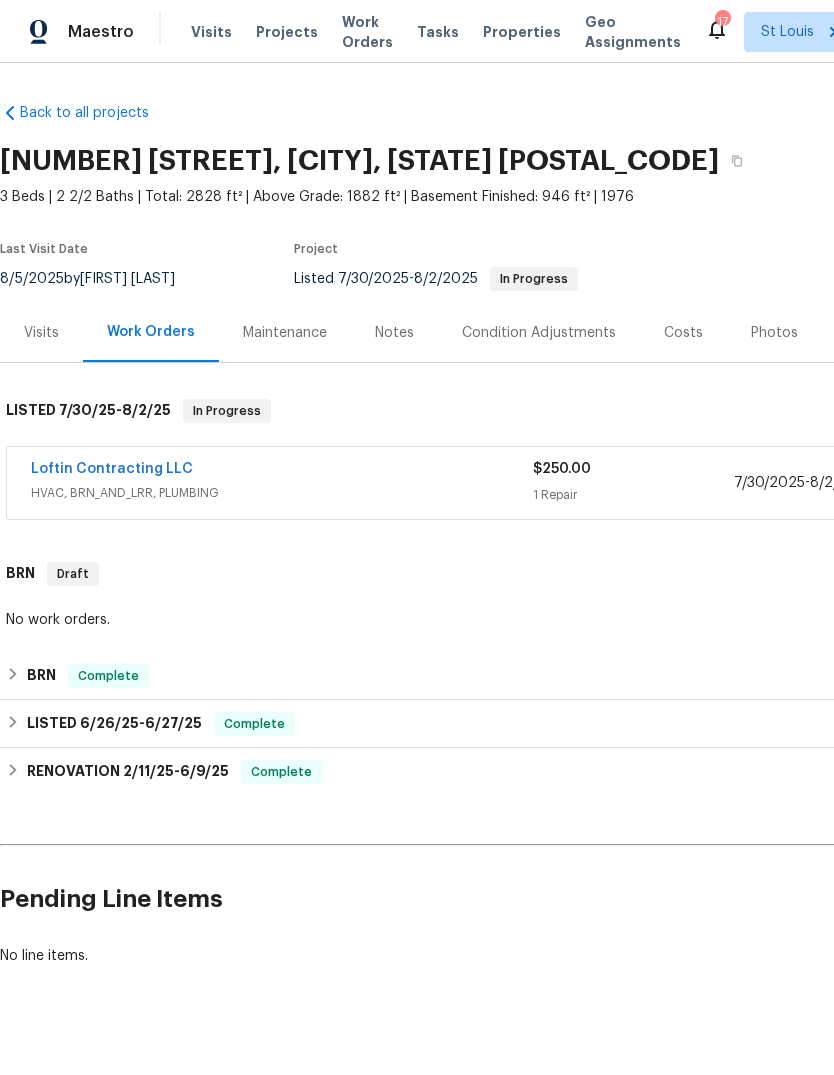 scroll, scrollTop: 0, scrollLeft: 0, axis: both 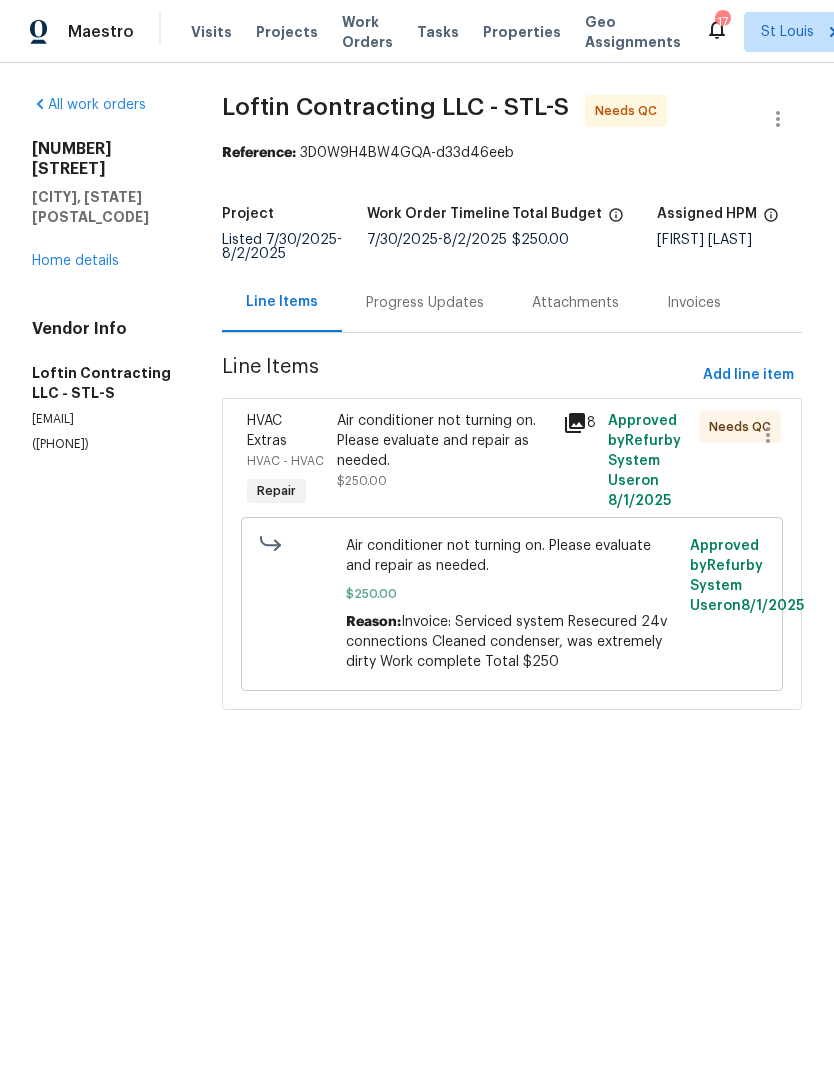 click 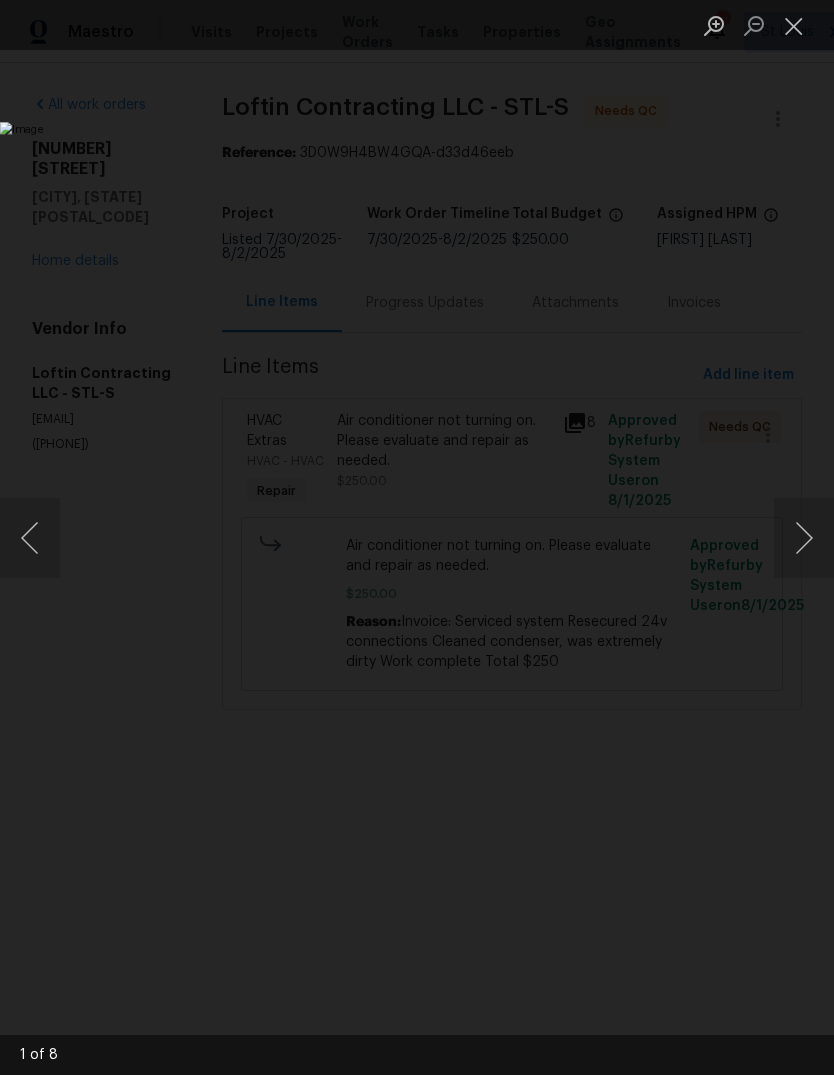 click at bounding box center [804, 538] 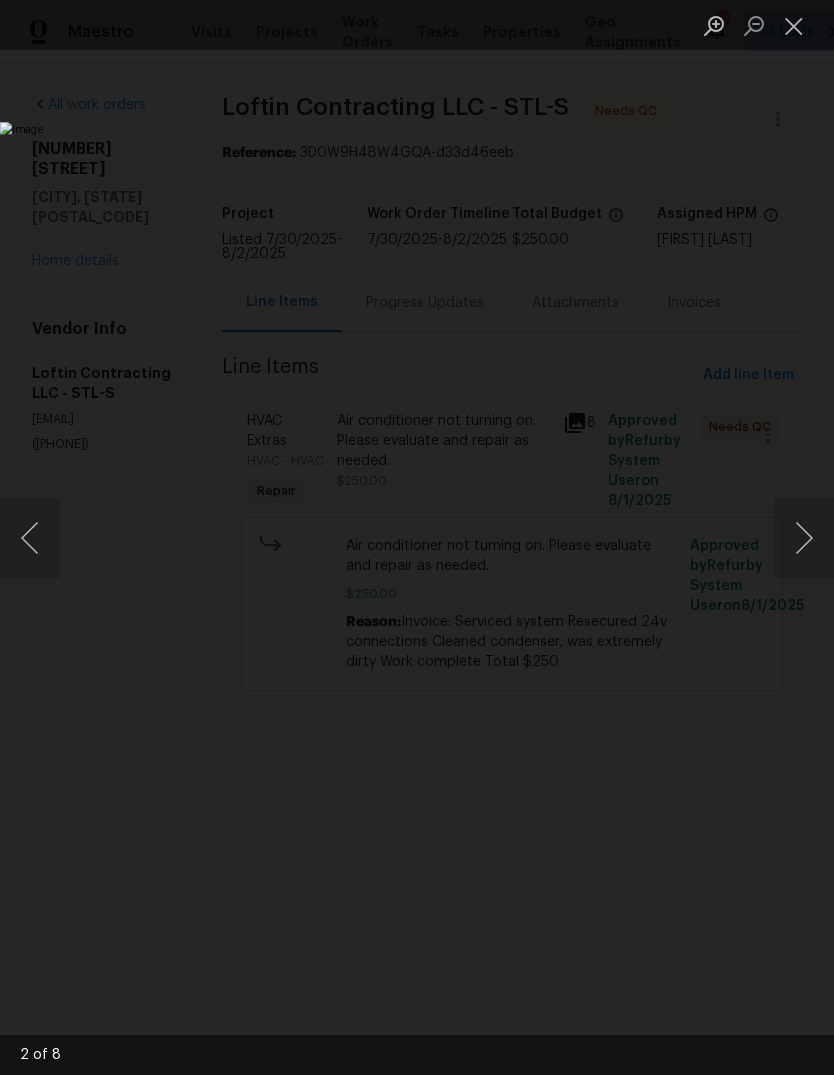 click at bounding box center (804, 538) 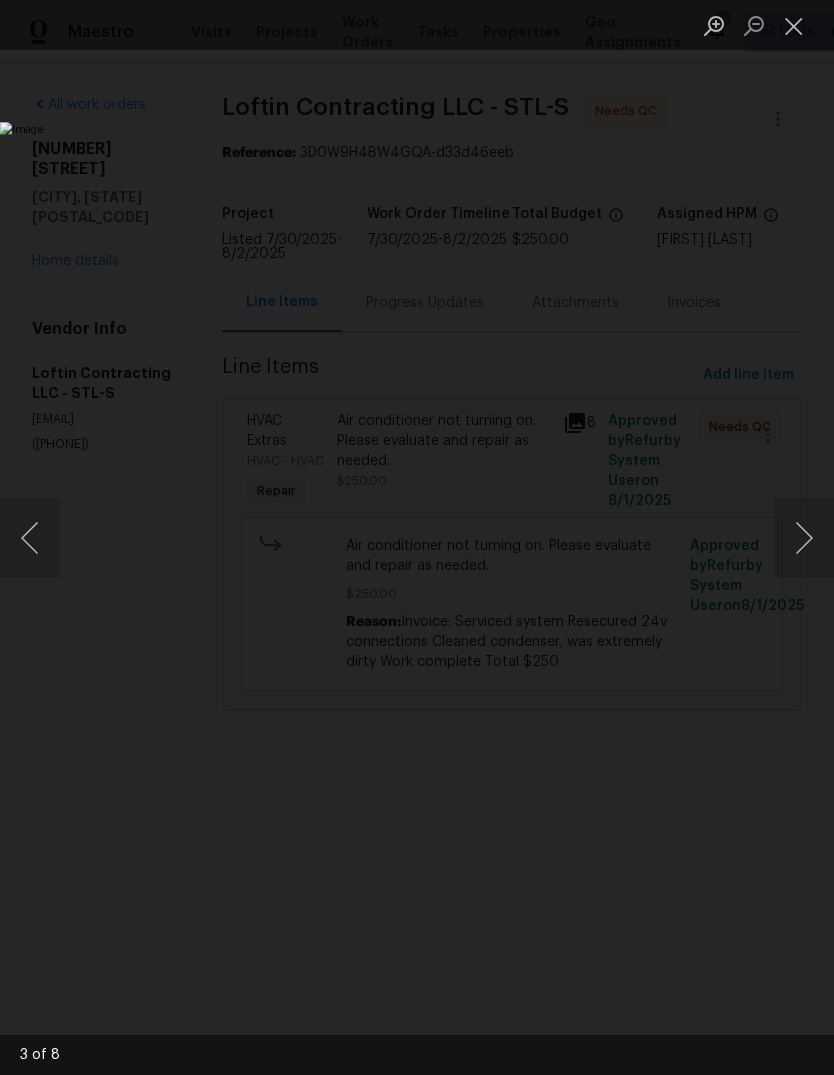 click at bounding box center [322, 537] 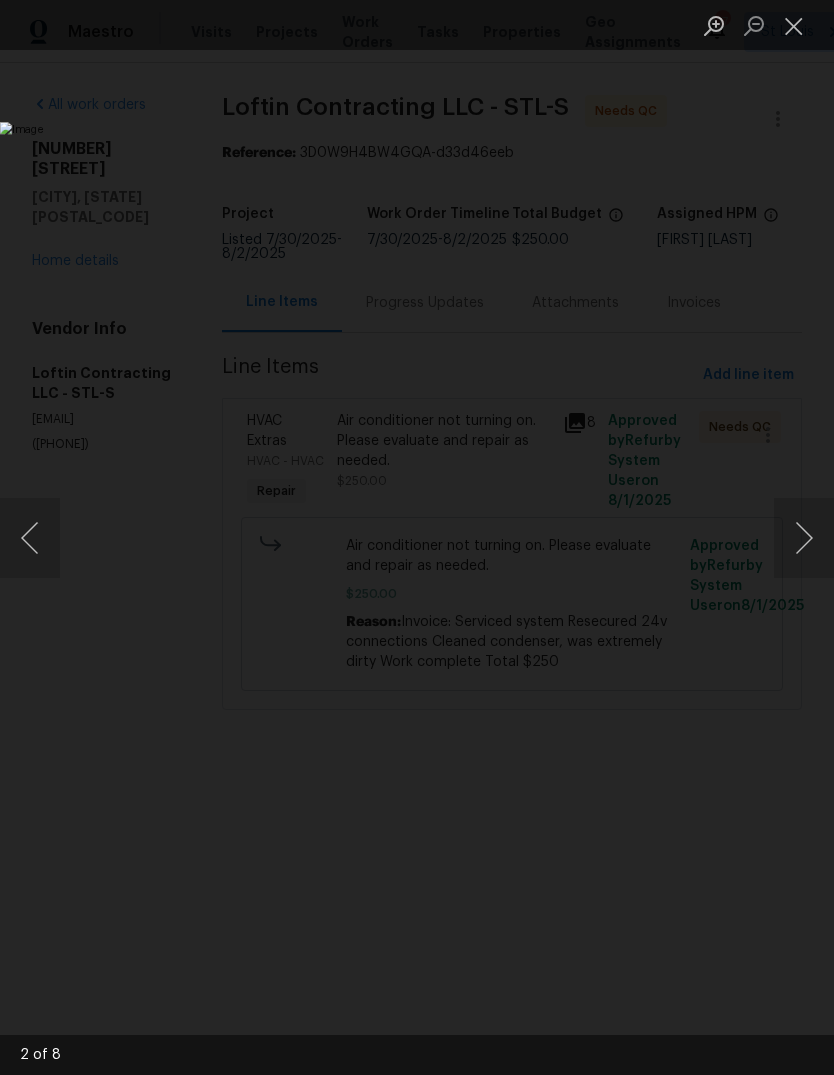click at bounding box center [804, 538] 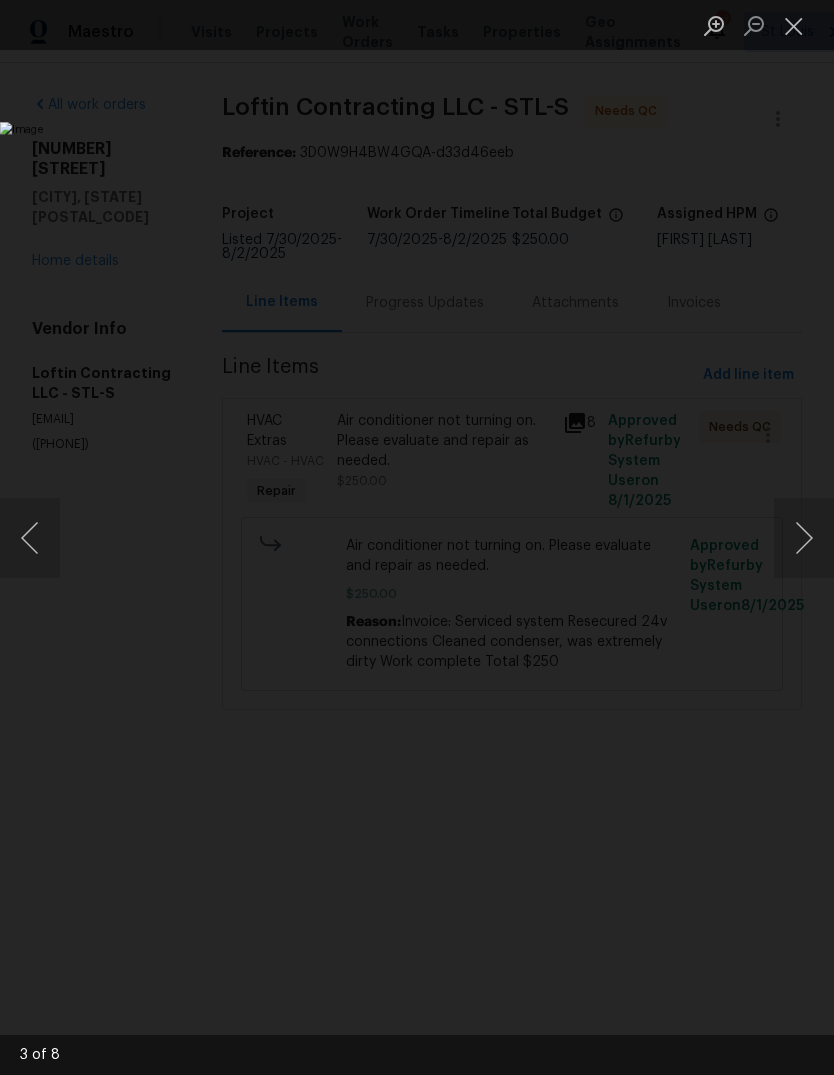 click at bounding box center (804, 538) 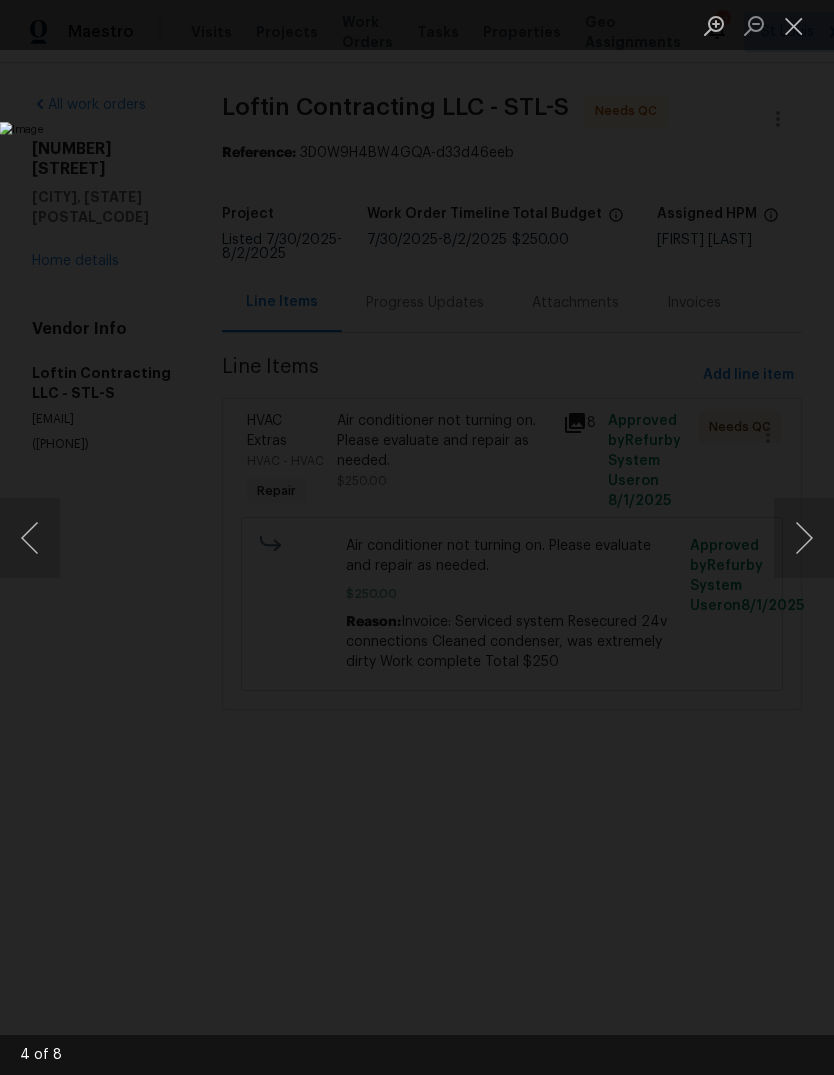 click at bounding box center (804, 538) 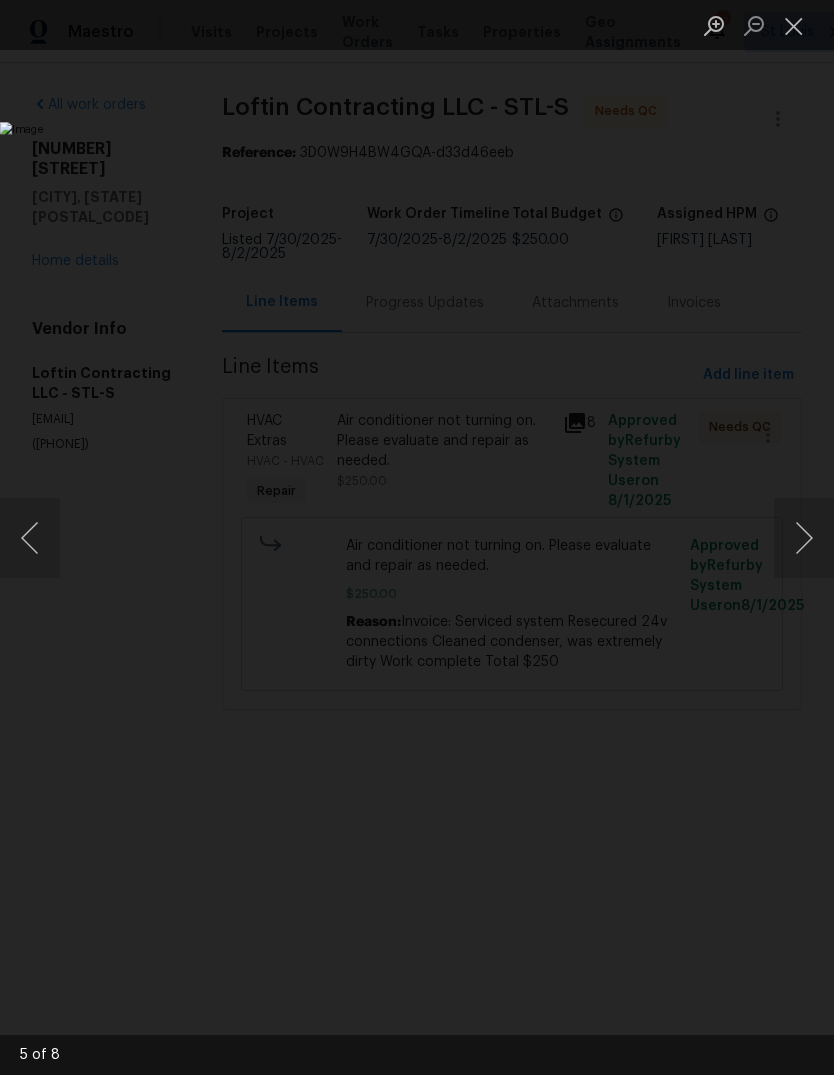 click at bounding box center (804, 538) 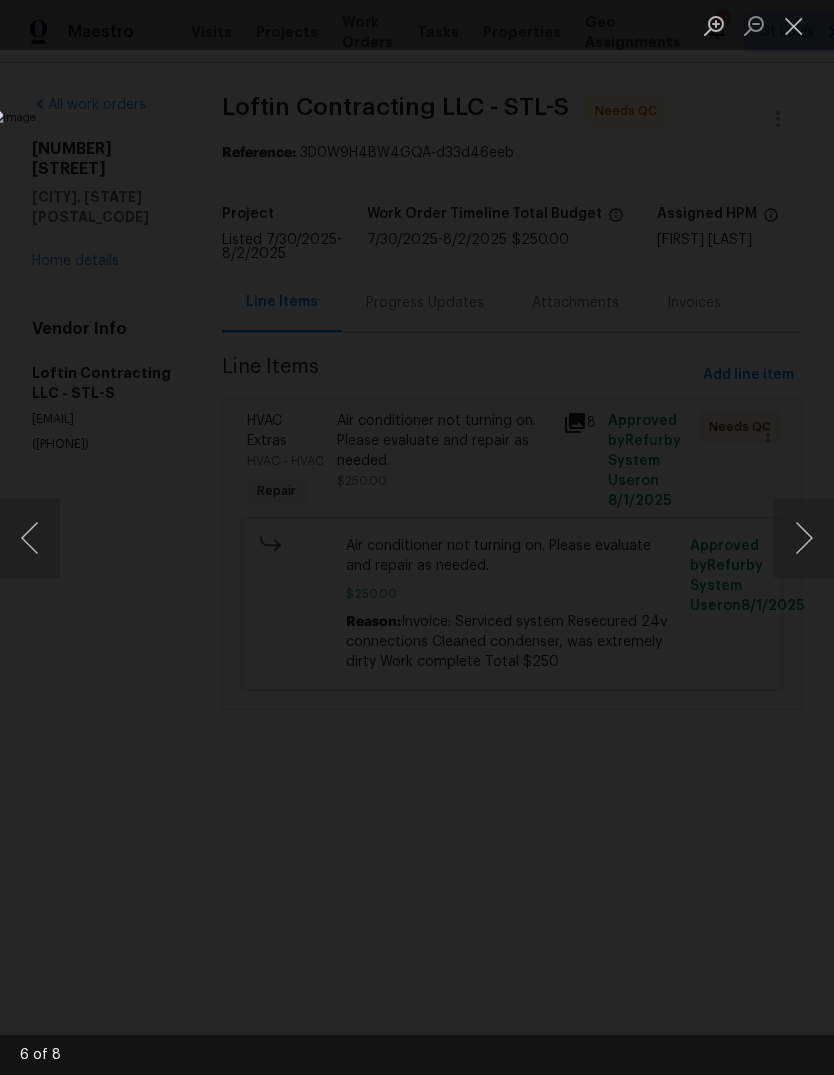 click at bounding box center [804, 538] 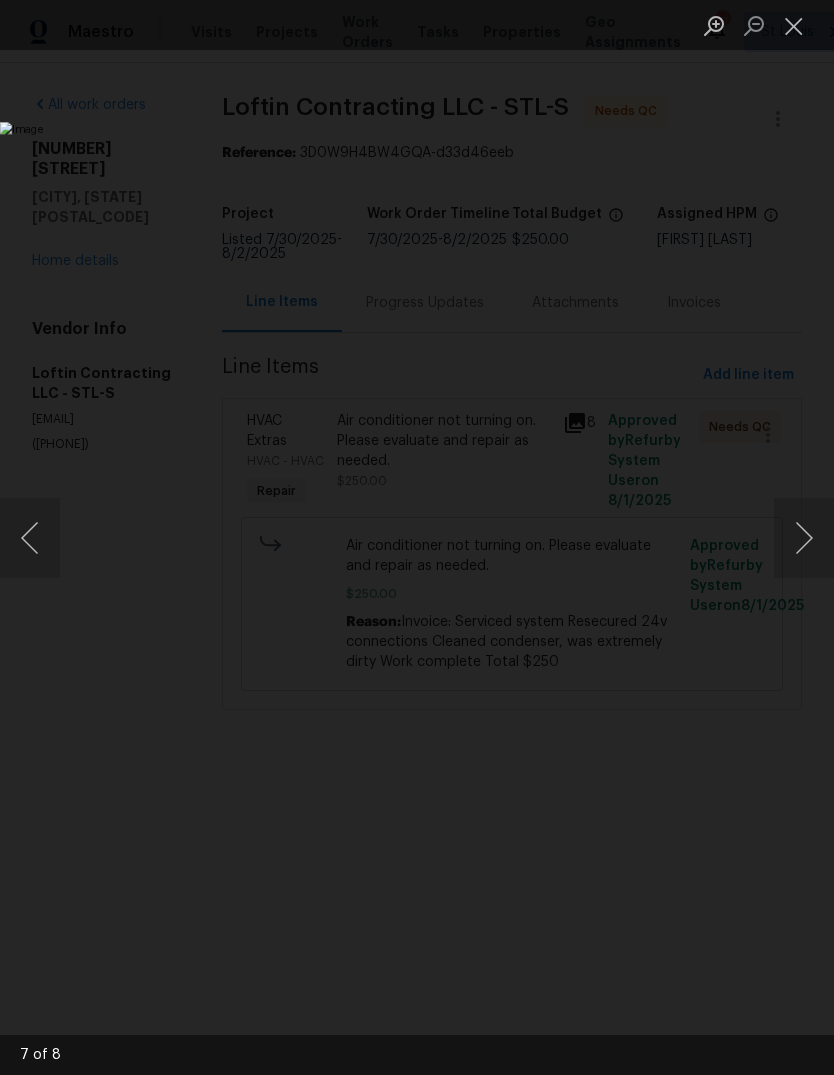 click at bounding box center (804, 538) 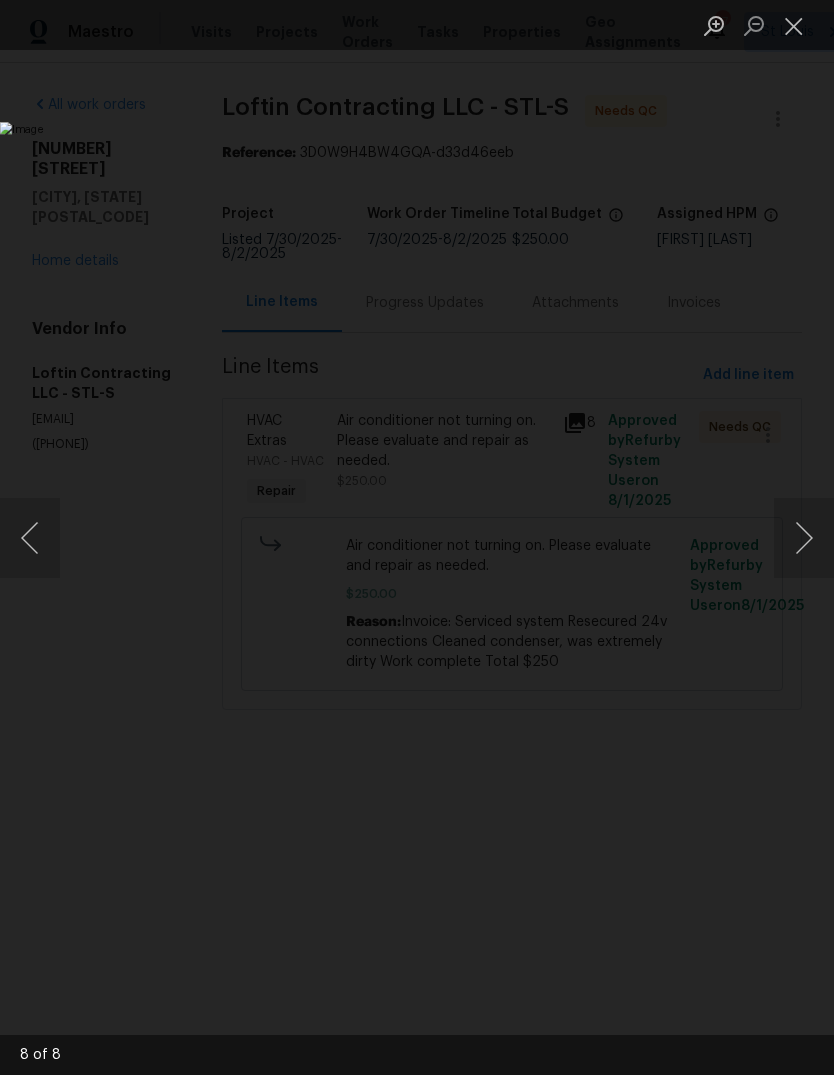 click at bounding box center [804, 538] 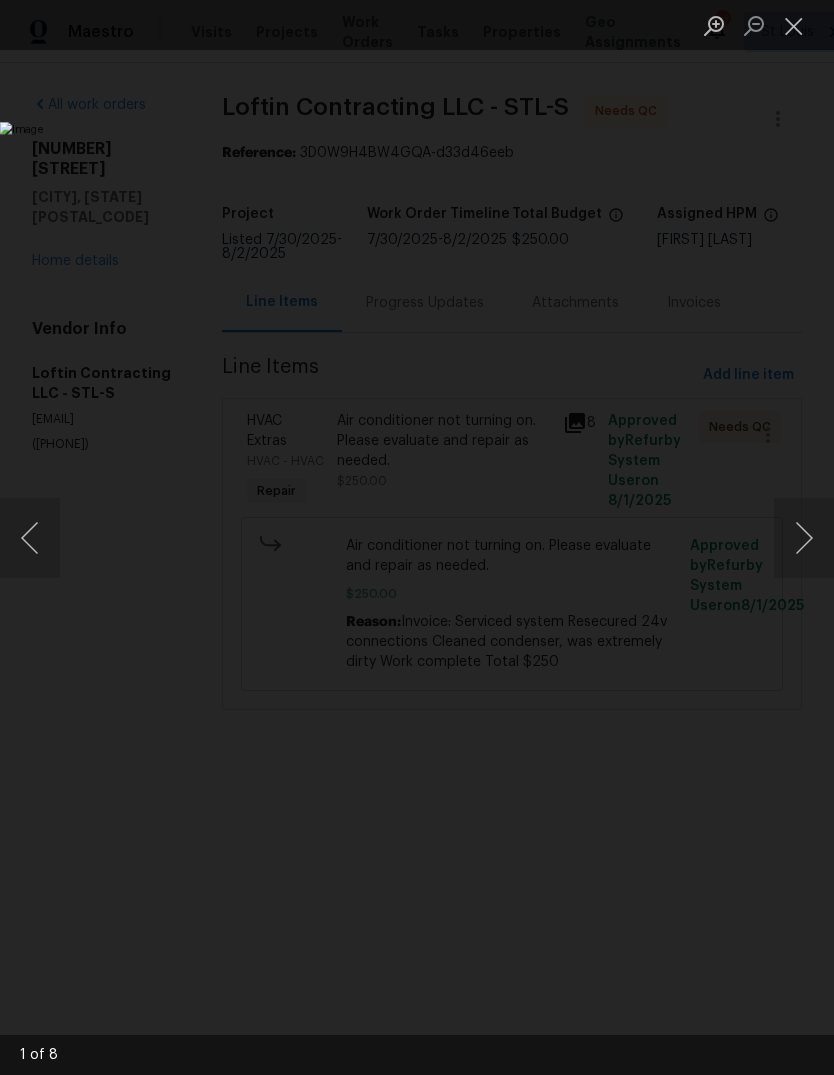 click at bounding box center [794, 25] 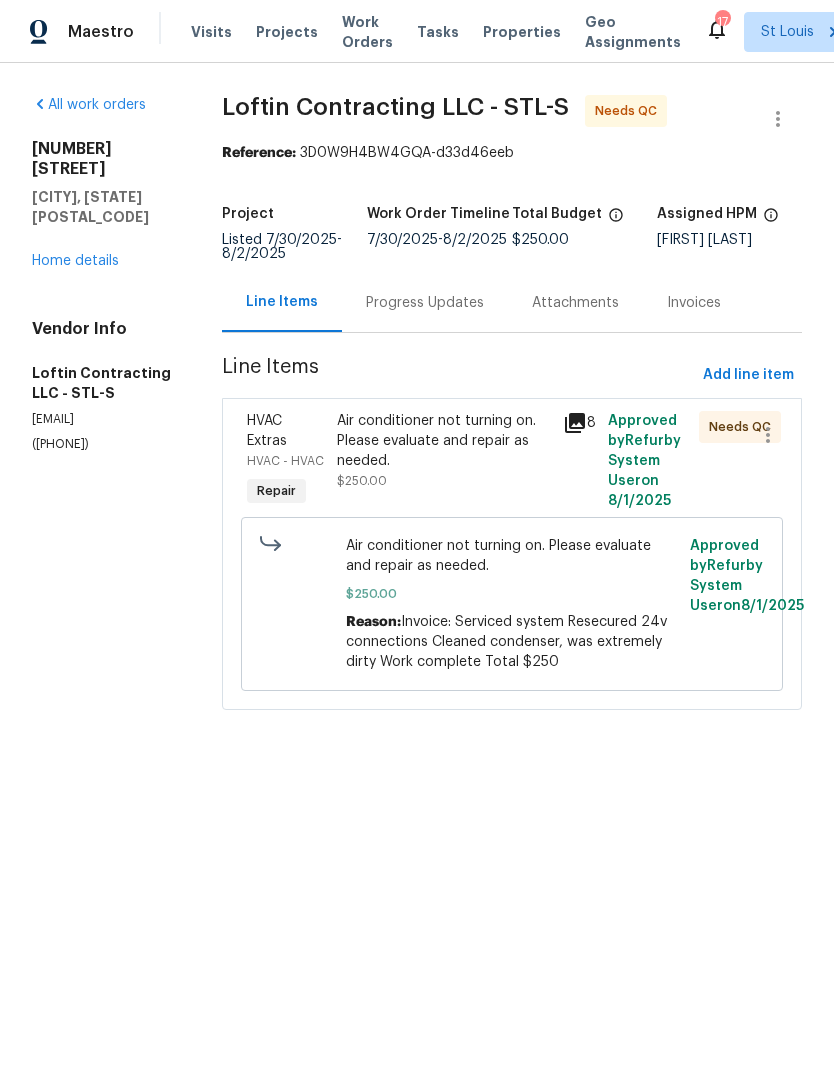 click on "Air conditioner not turning on.  Please evaluate and repair as needed." at bounding box center (444, 441) 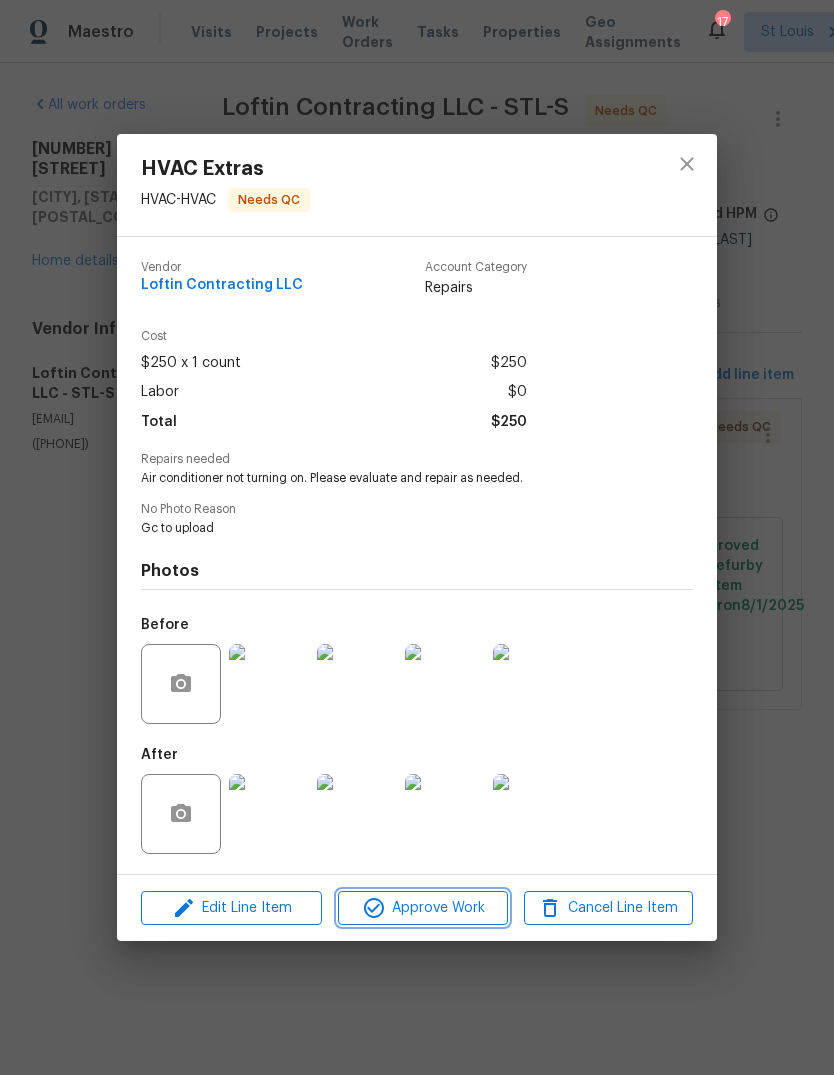 click on "Approve Work" at bounding box center (422, 908) 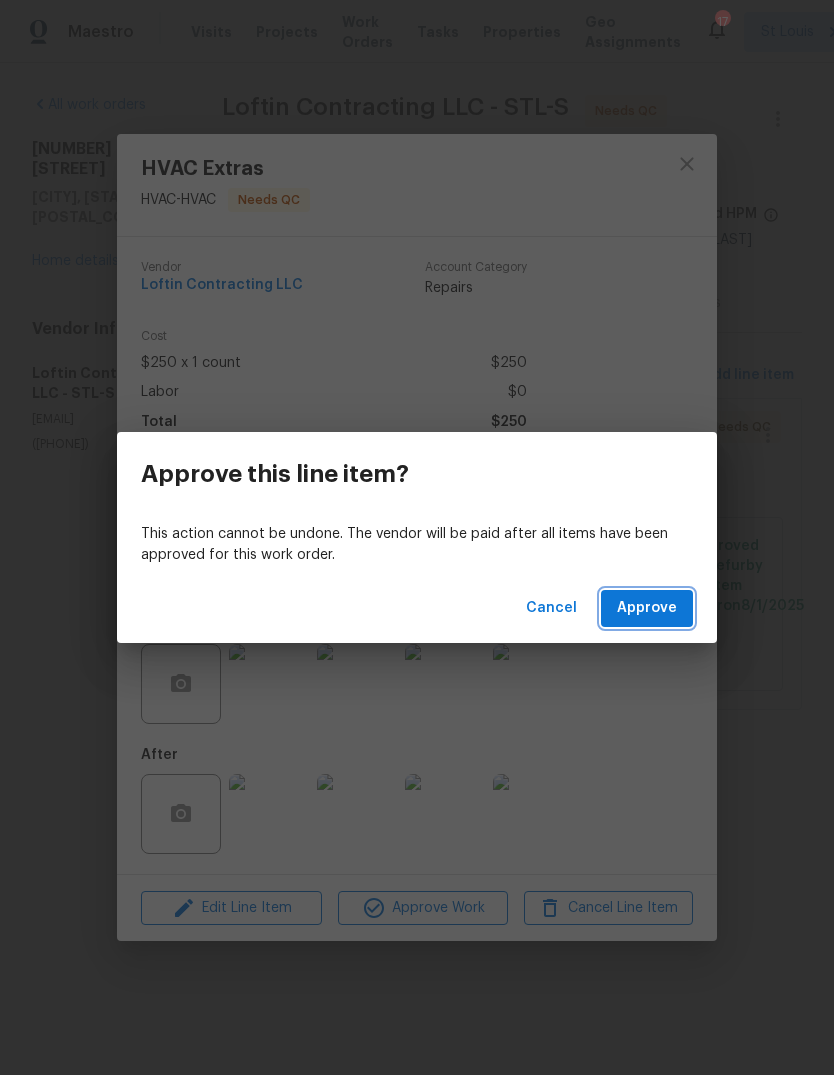 click on "Approve" at bounding box center (647, 608) 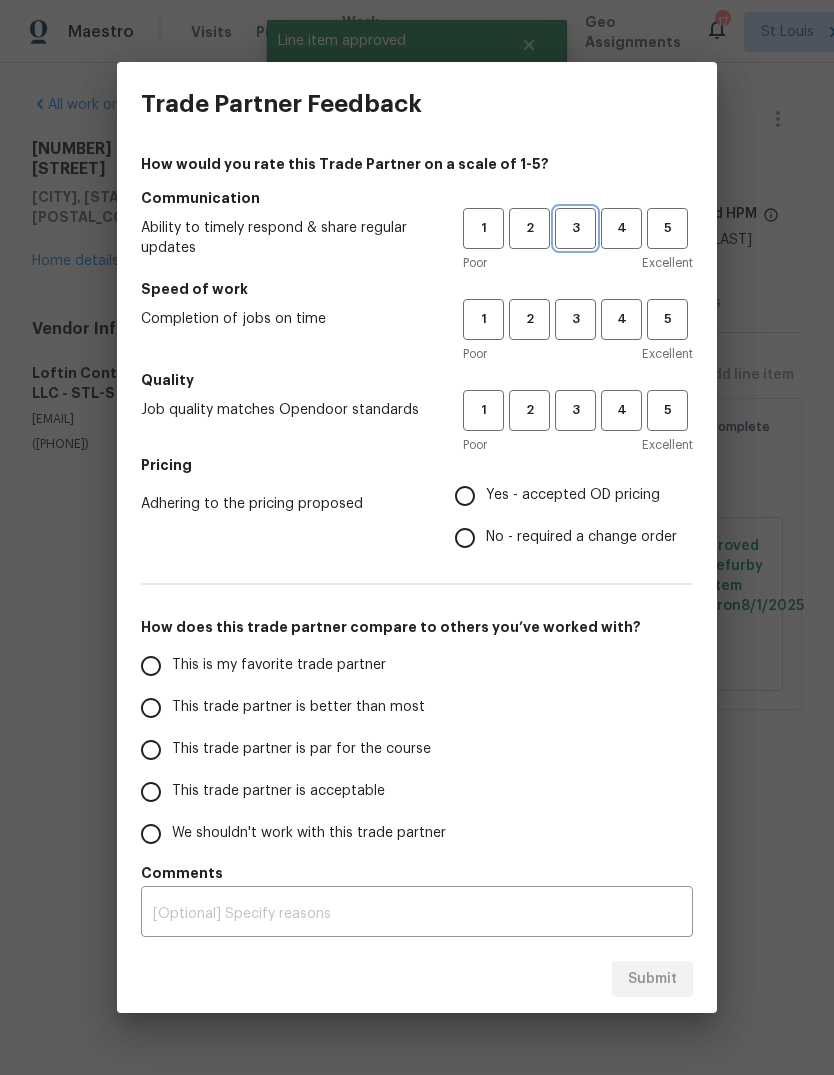 click on "3" at bounding box center (575, 228) 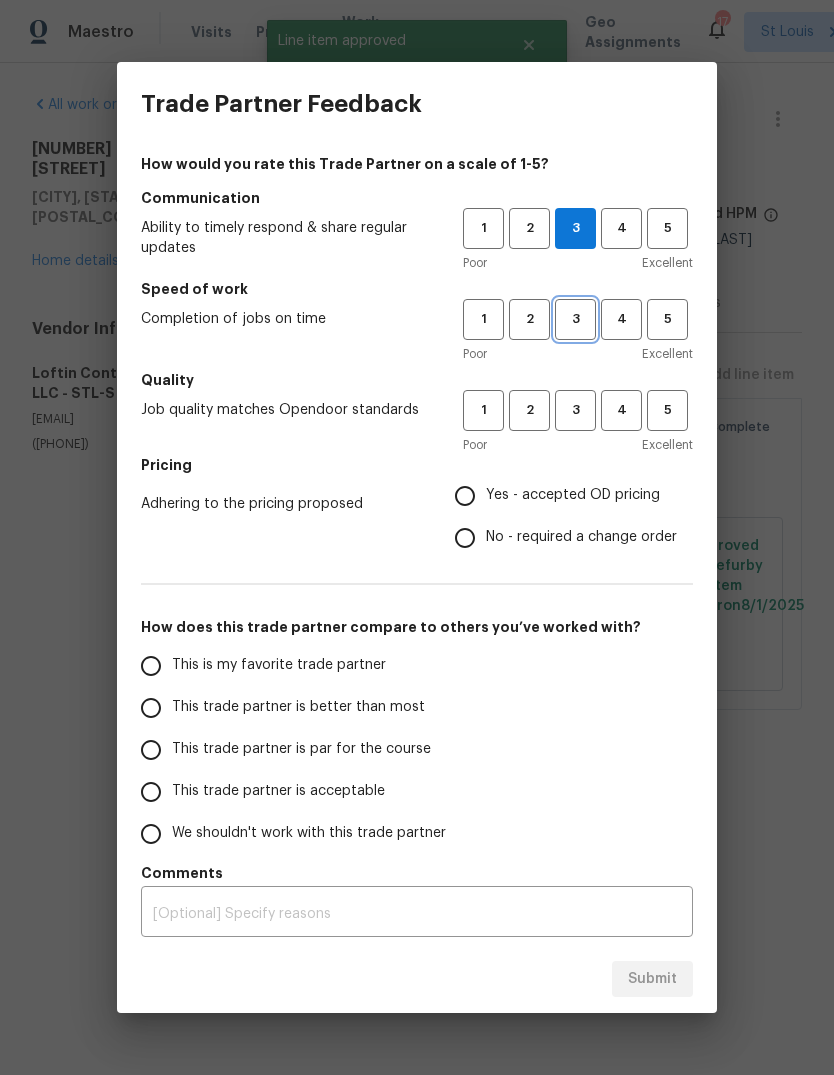 click on "3" at bounding box center [575, 319] 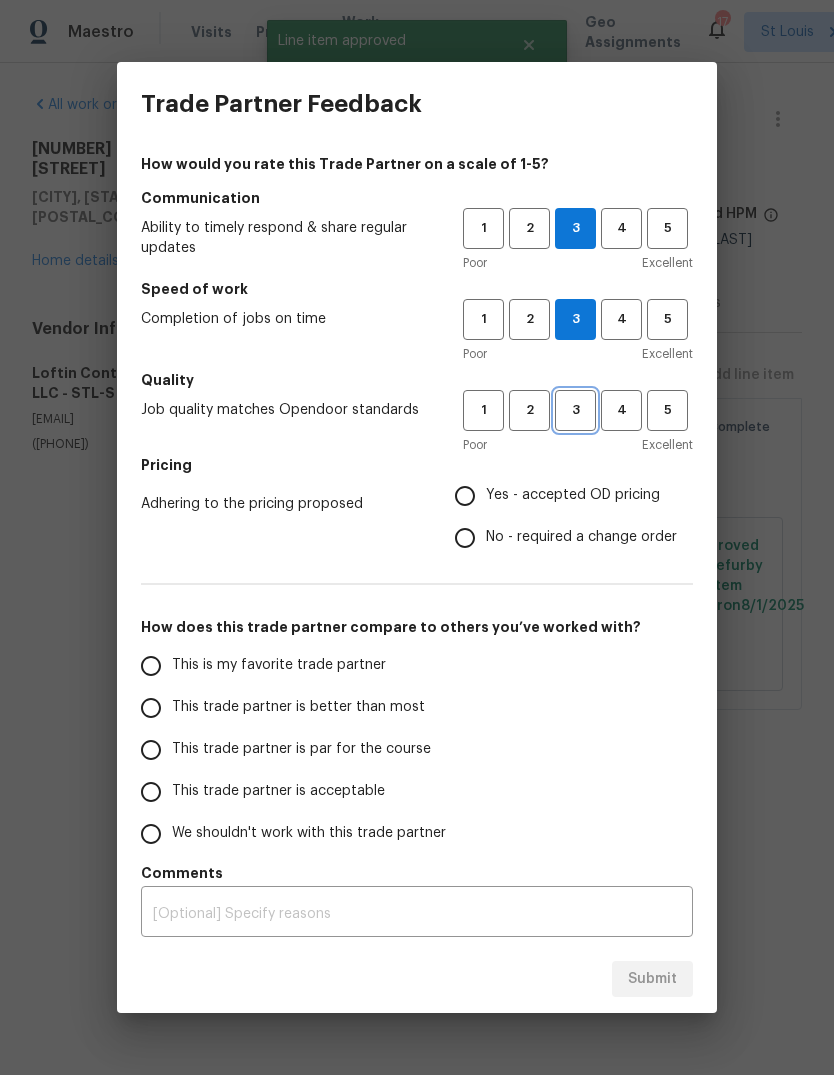 click on "3" at bounding box center [575, 410] 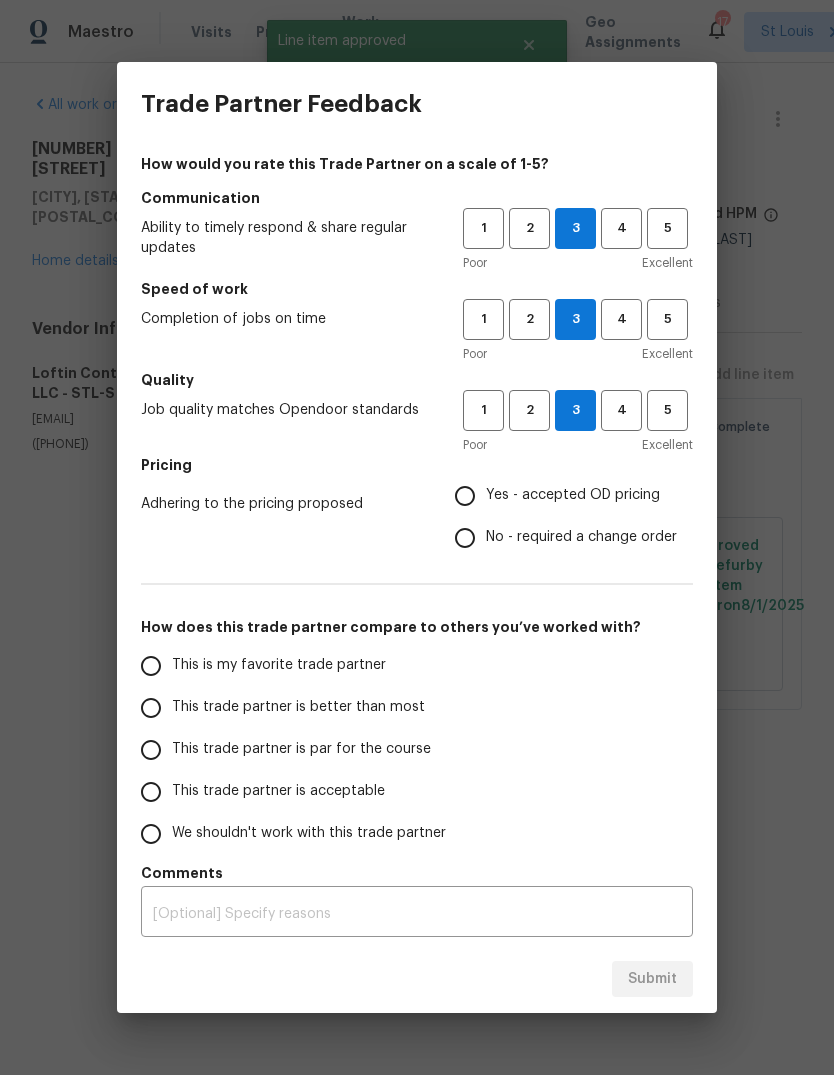 click on "Yes - accepted OD pricing" at bounding box center (573, 495) 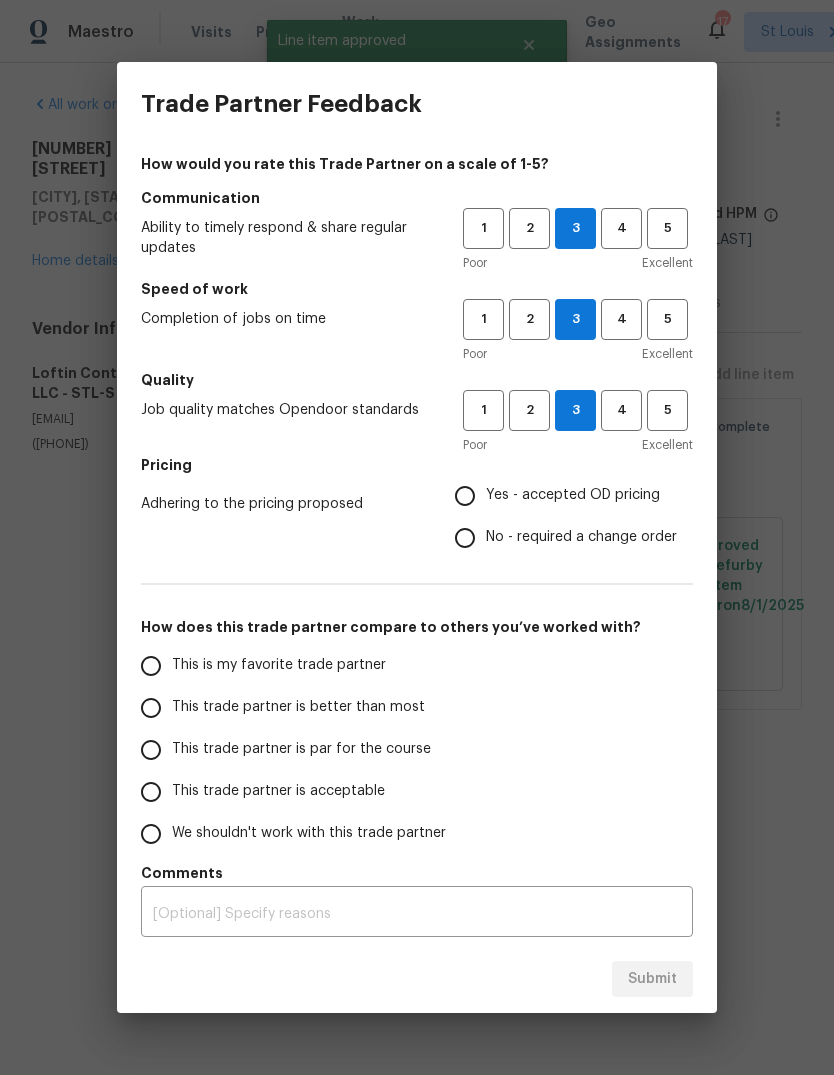 click on "Yes - accepted OD pricing" at bounding box center (465, 496) 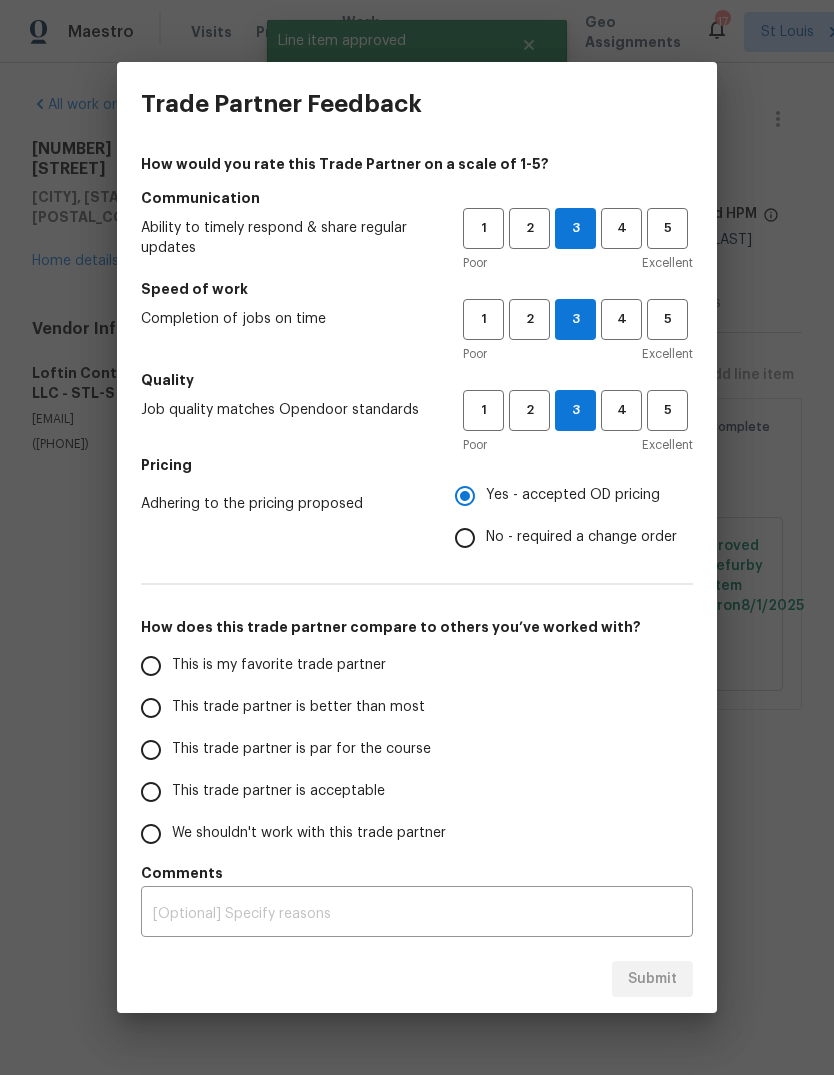 click on "This trade partner is better than most" at bounding box center [298, 707] 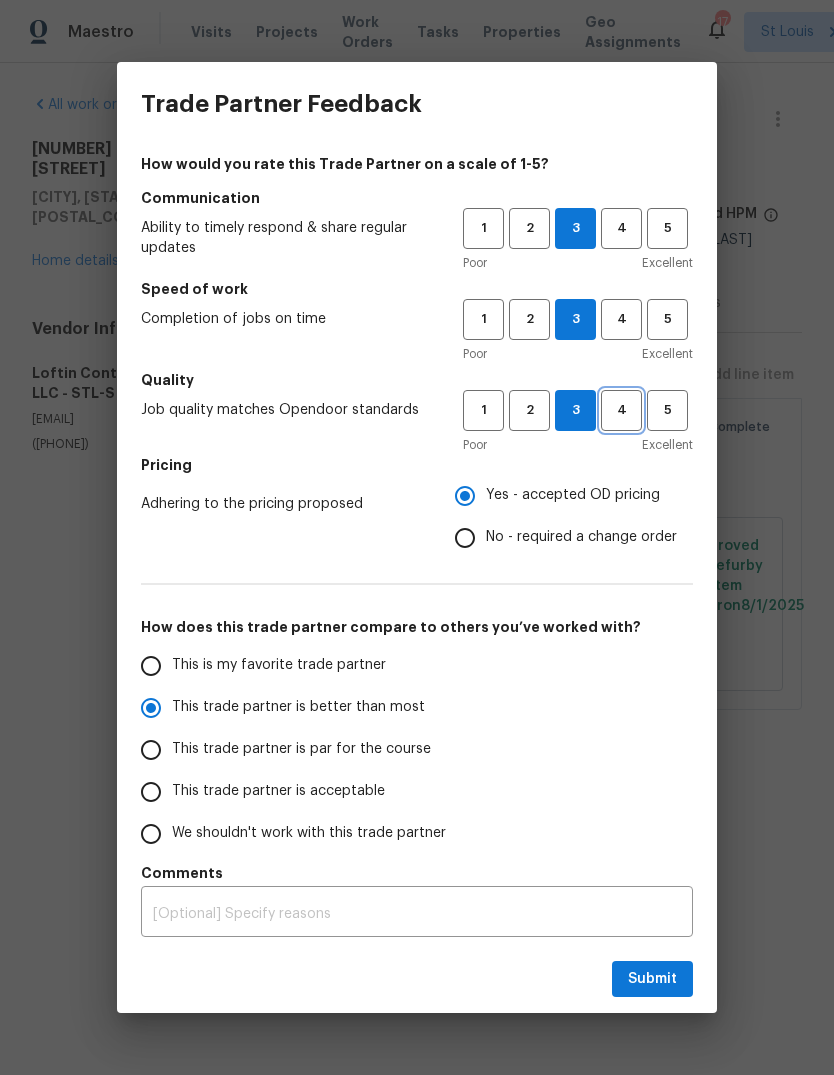 click on "4" at bounding box center (621, 410) 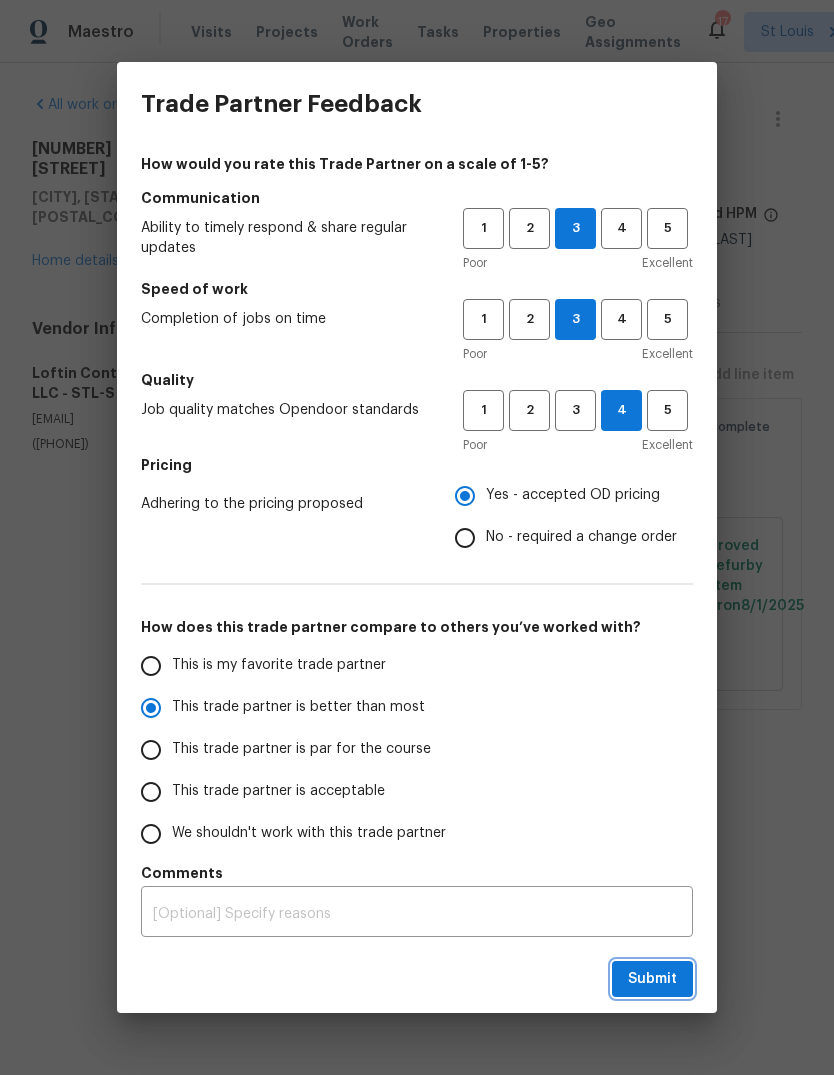 click on "Submit" at bounding box center [652, 979] 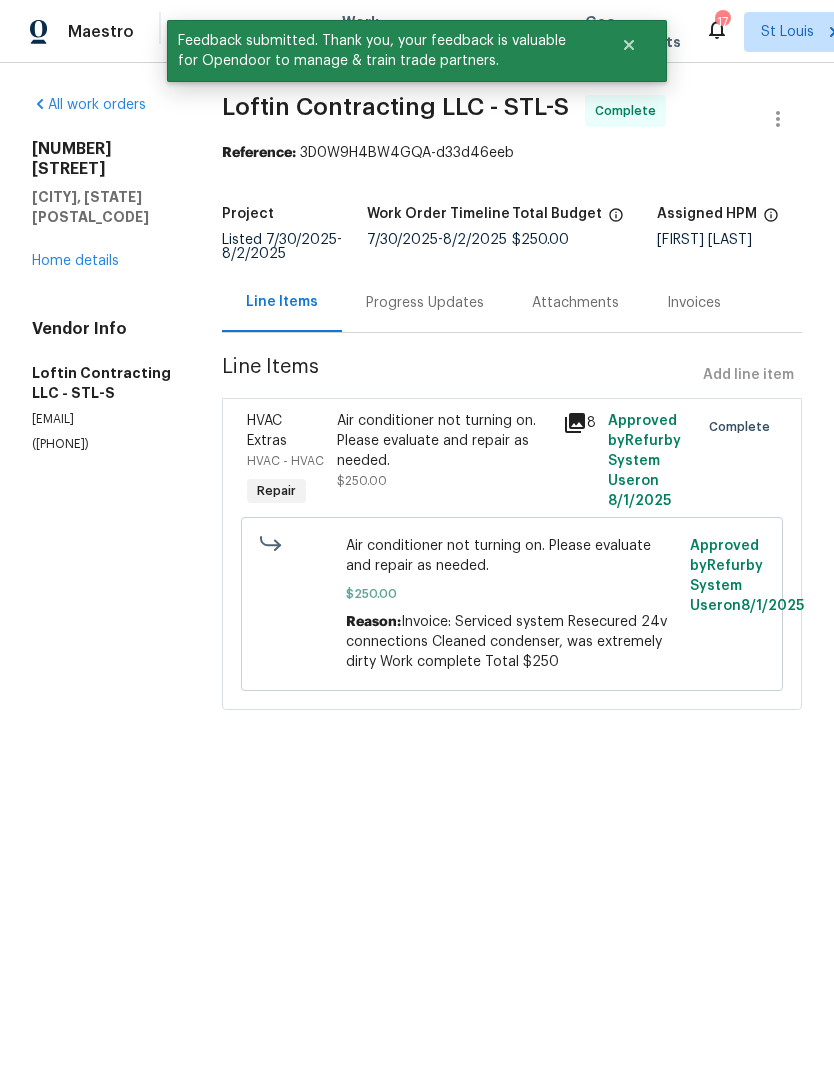 click on "Home details" at bounding box center (75, 261) 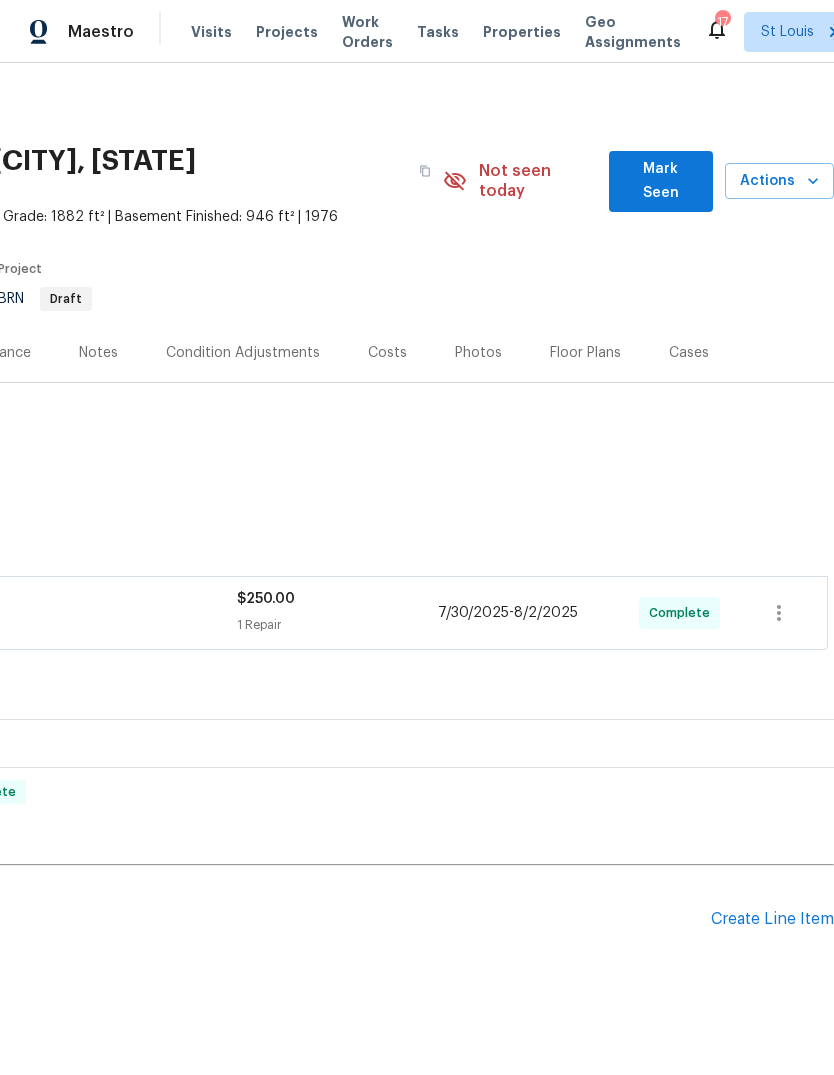 scroll, scrollTop: 0, scrollLeft: 296, axis: horizontal 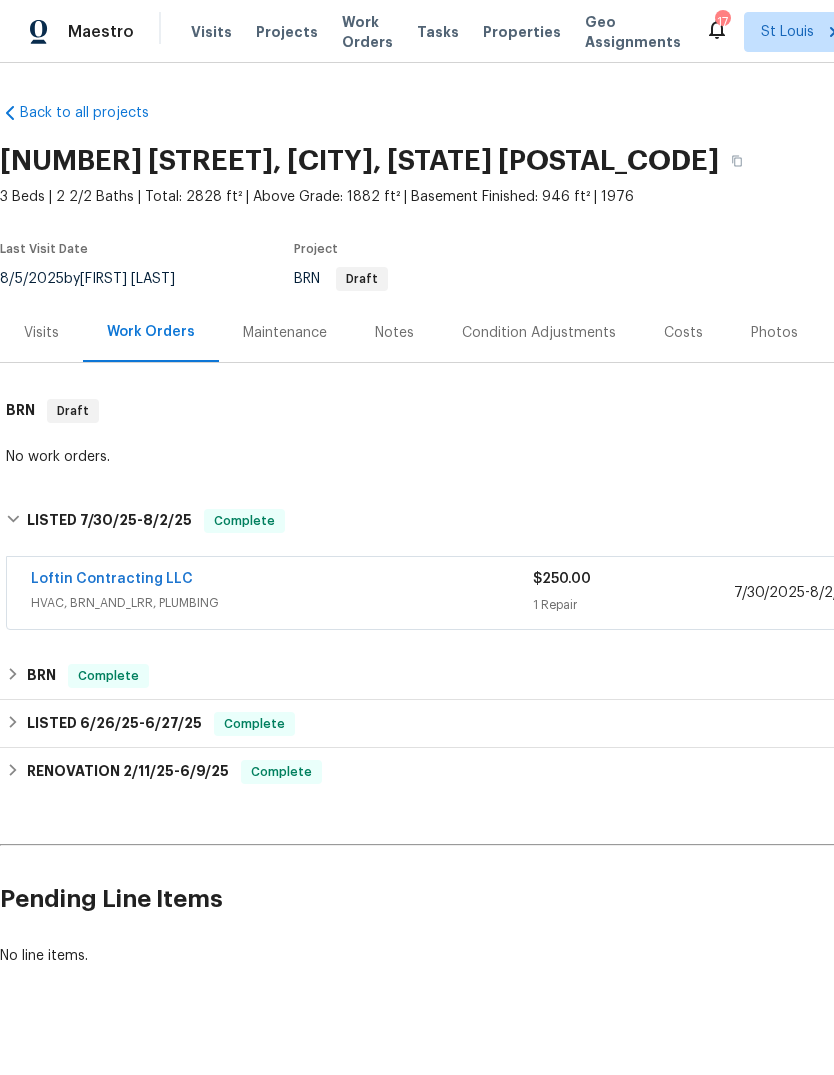 click on "Notes" at bounding box center (394, 333) 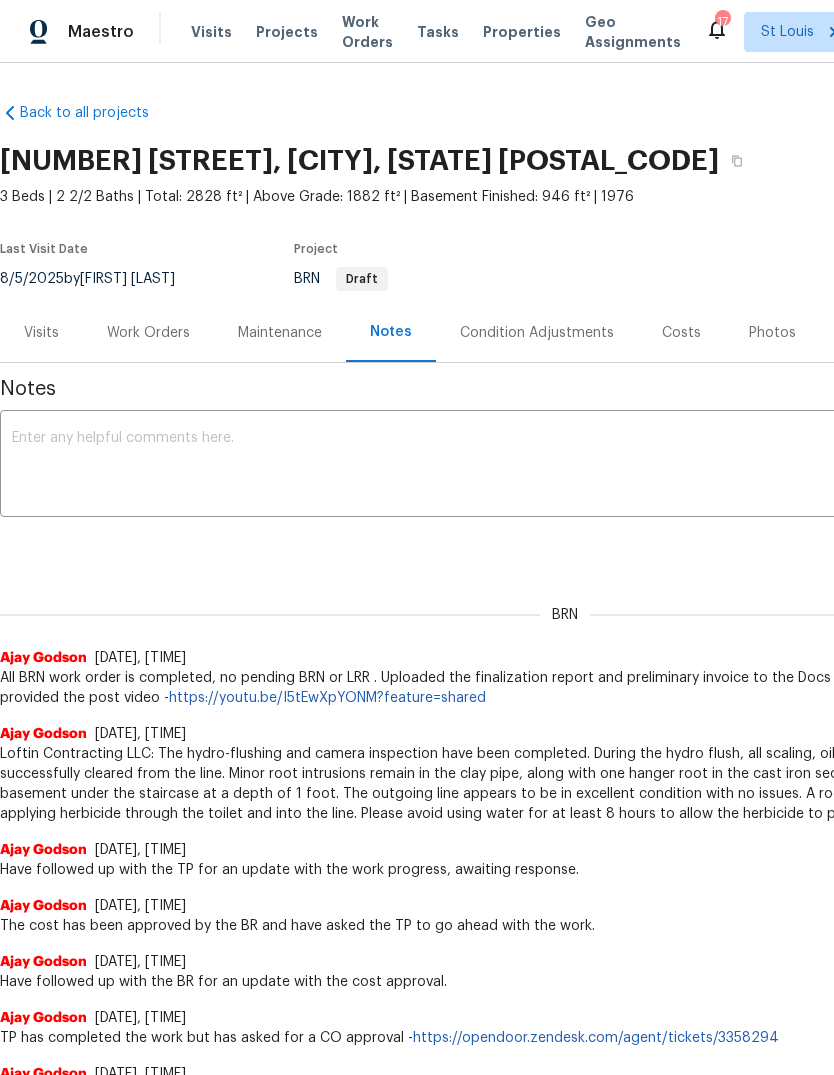scroll, scrollTop: 0, scrollLeft: 0, axis: both 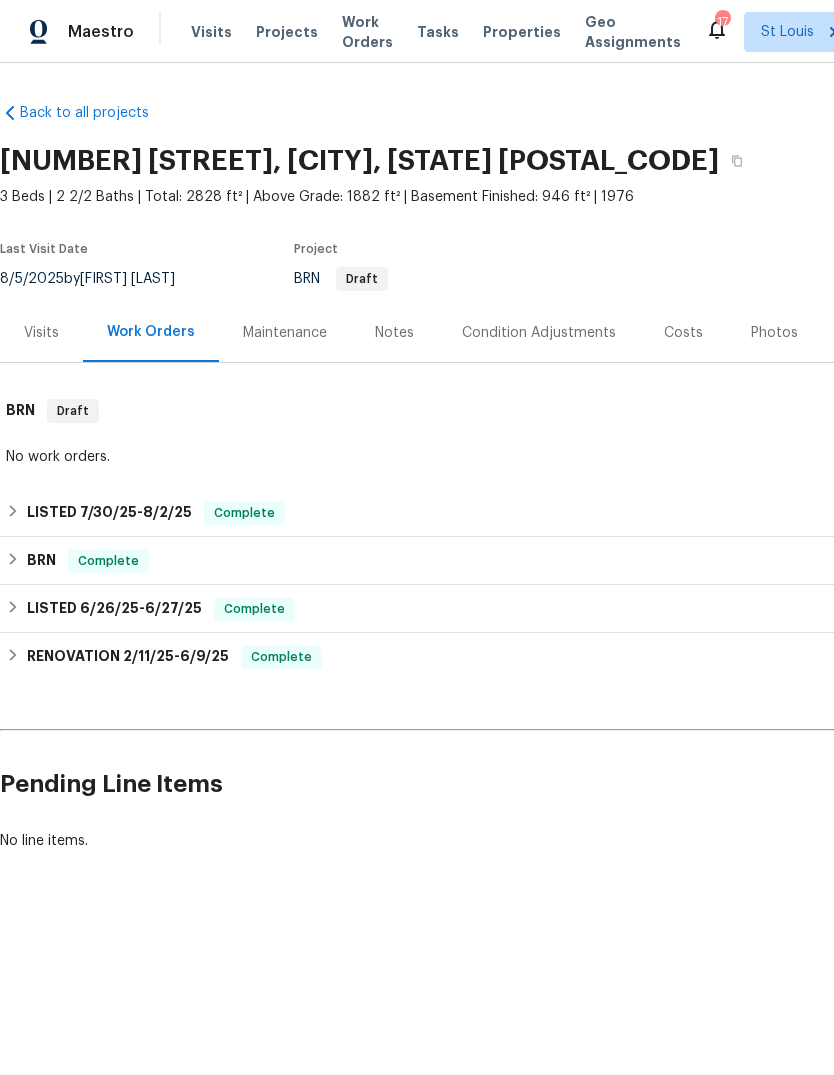 click on "Costs" at bounding box center (683, 333) 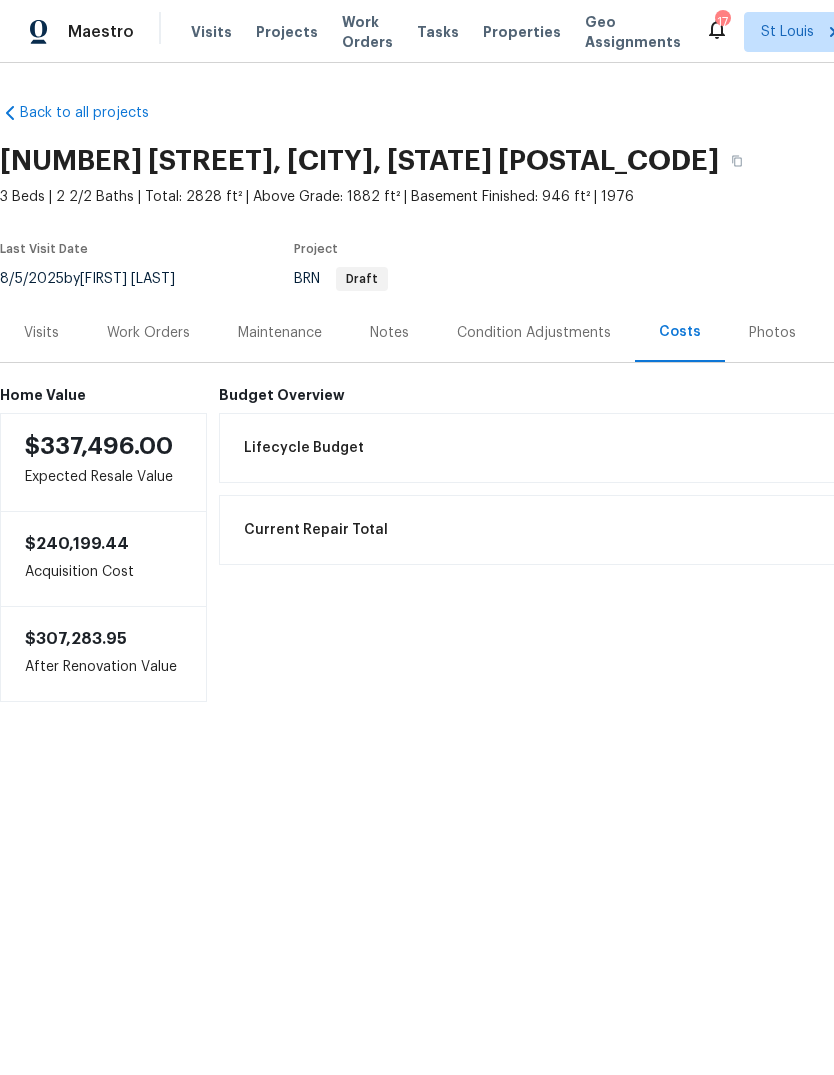 click on "Work Orders" at bounding box center (148, 333) 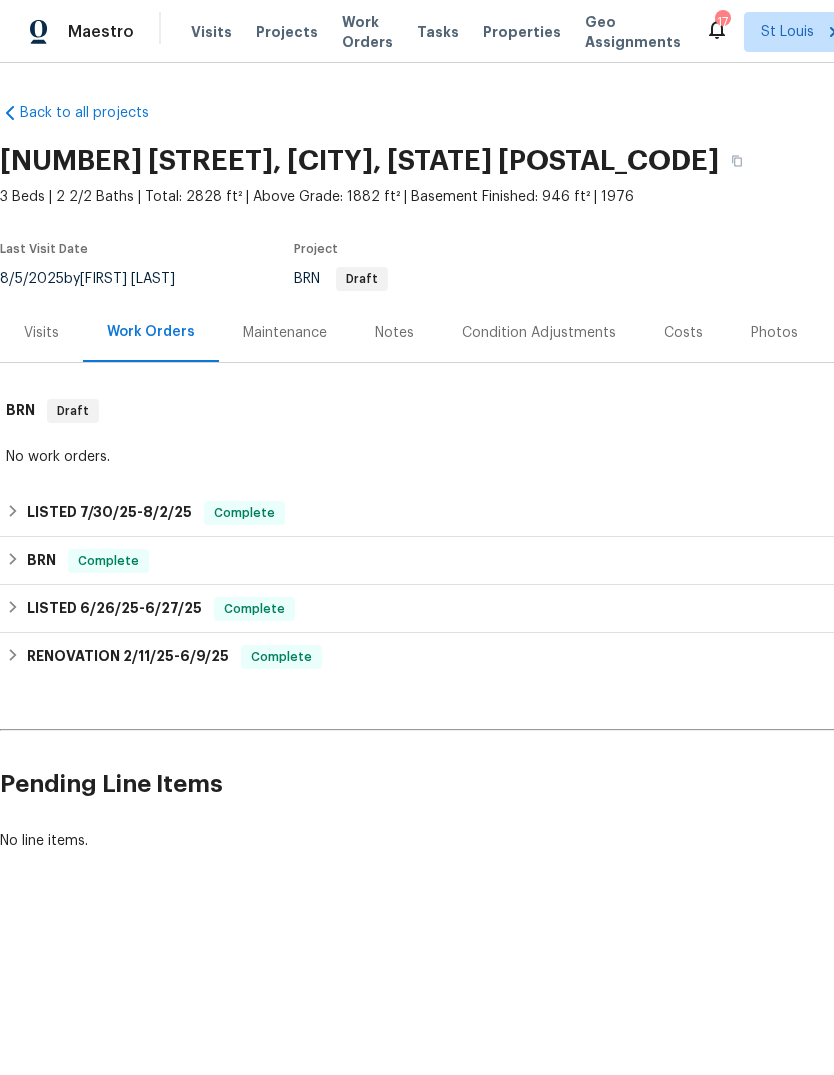 scroll, scrollTop: 0, scrollLeft: 0, axis: both 